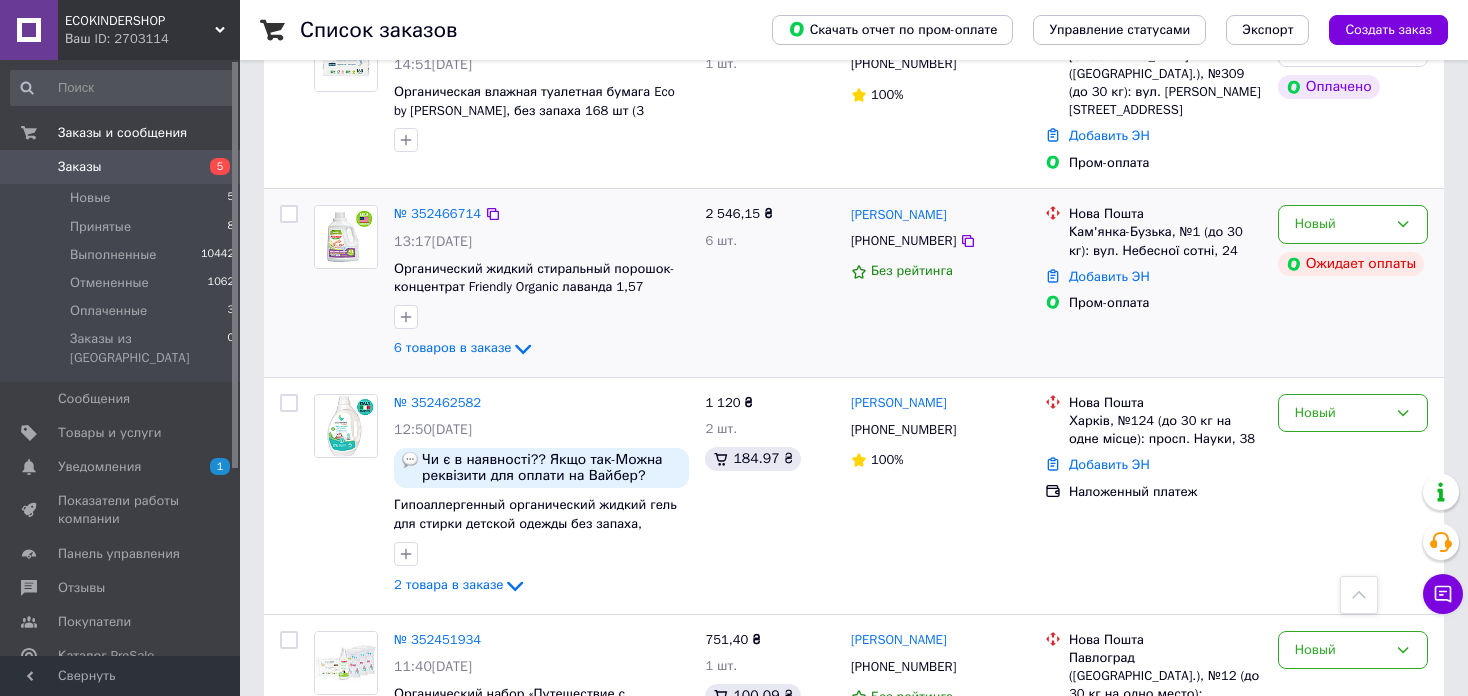 scroll, scrollTop: 1400, scrollLeft: 0, axis: vertical 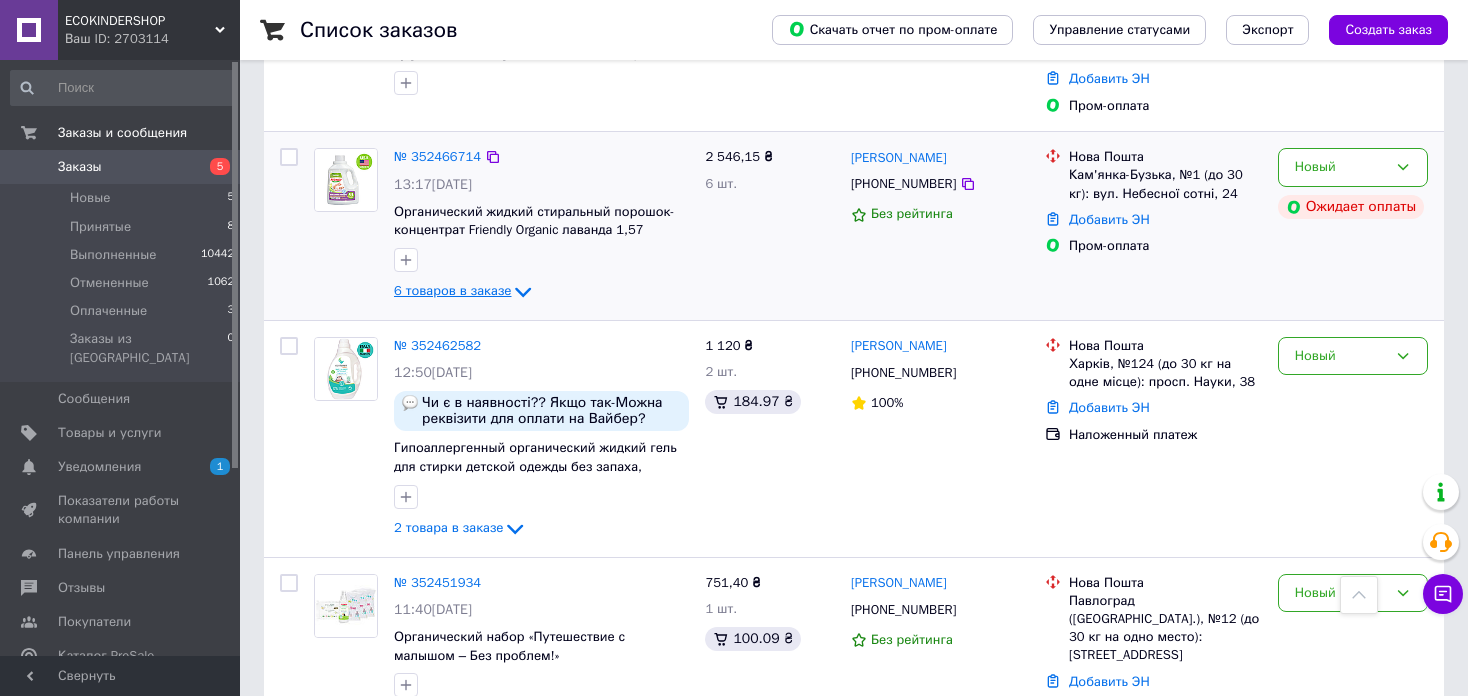 click 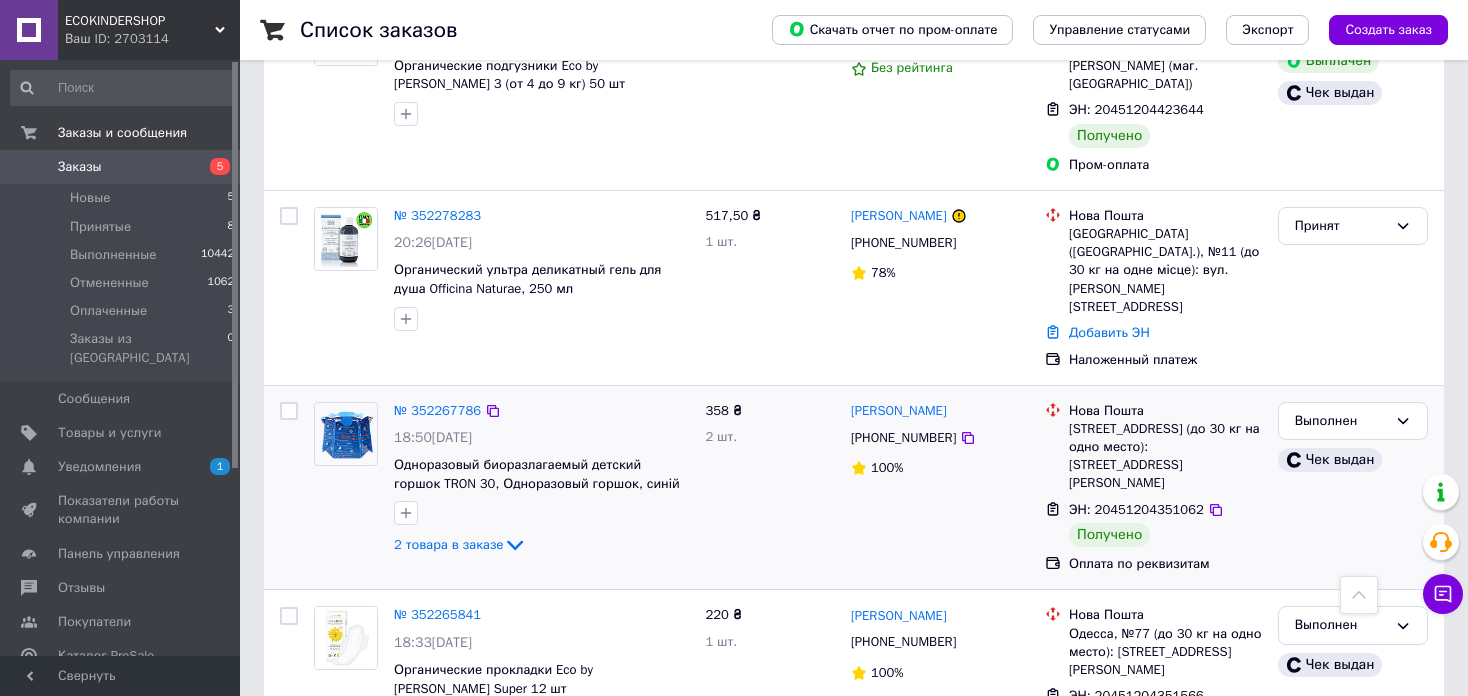 scroll, scrollTop: 3978, scrollLeft: 0, axis: vertical 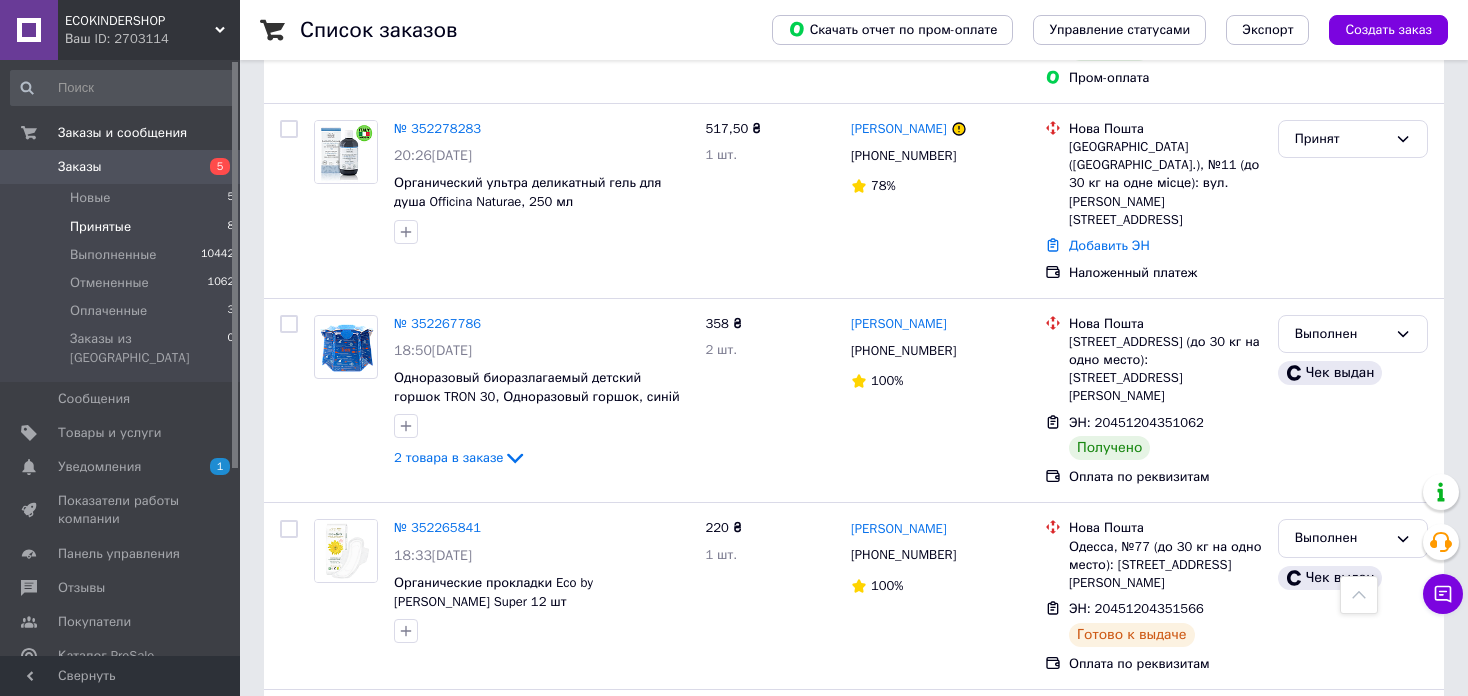 click on "Принятые" at bounding box center [100, 227] 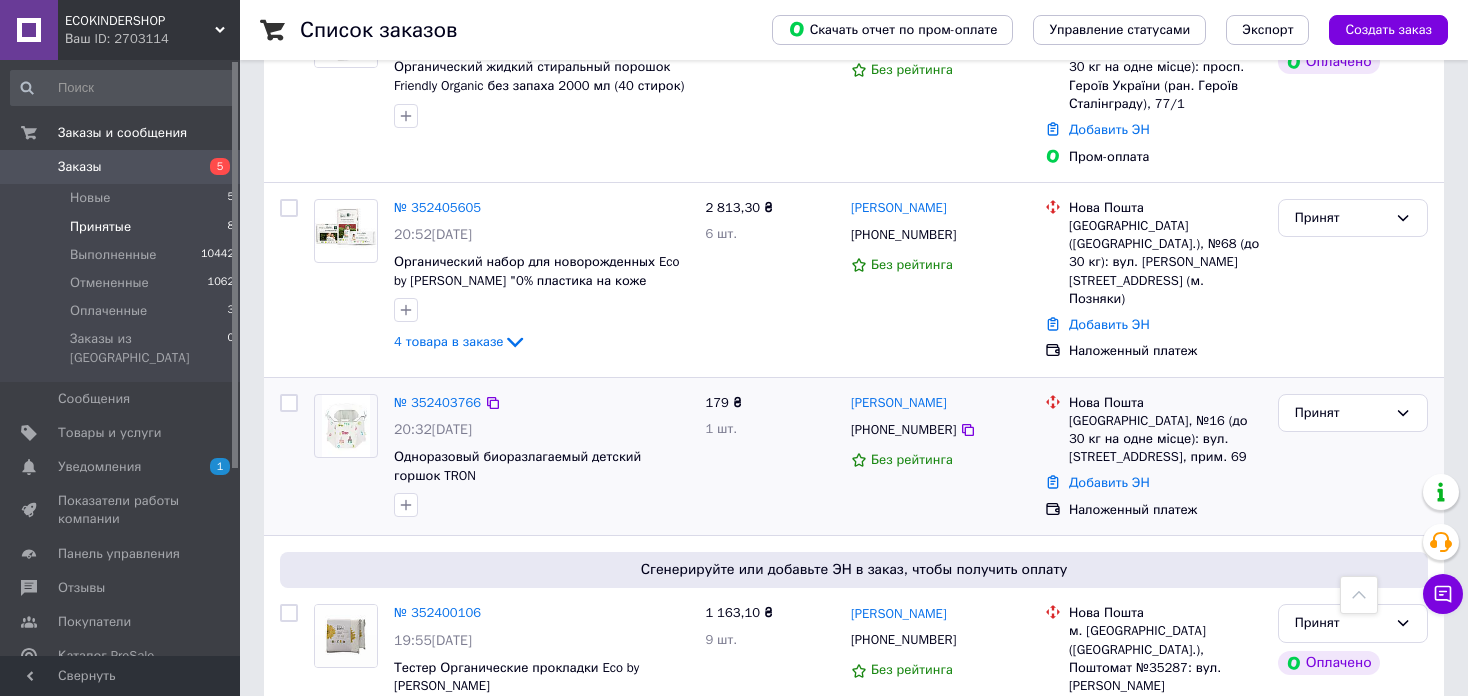 scroll, scrollTop: 374, scrollLeft: 0, axis: vertical 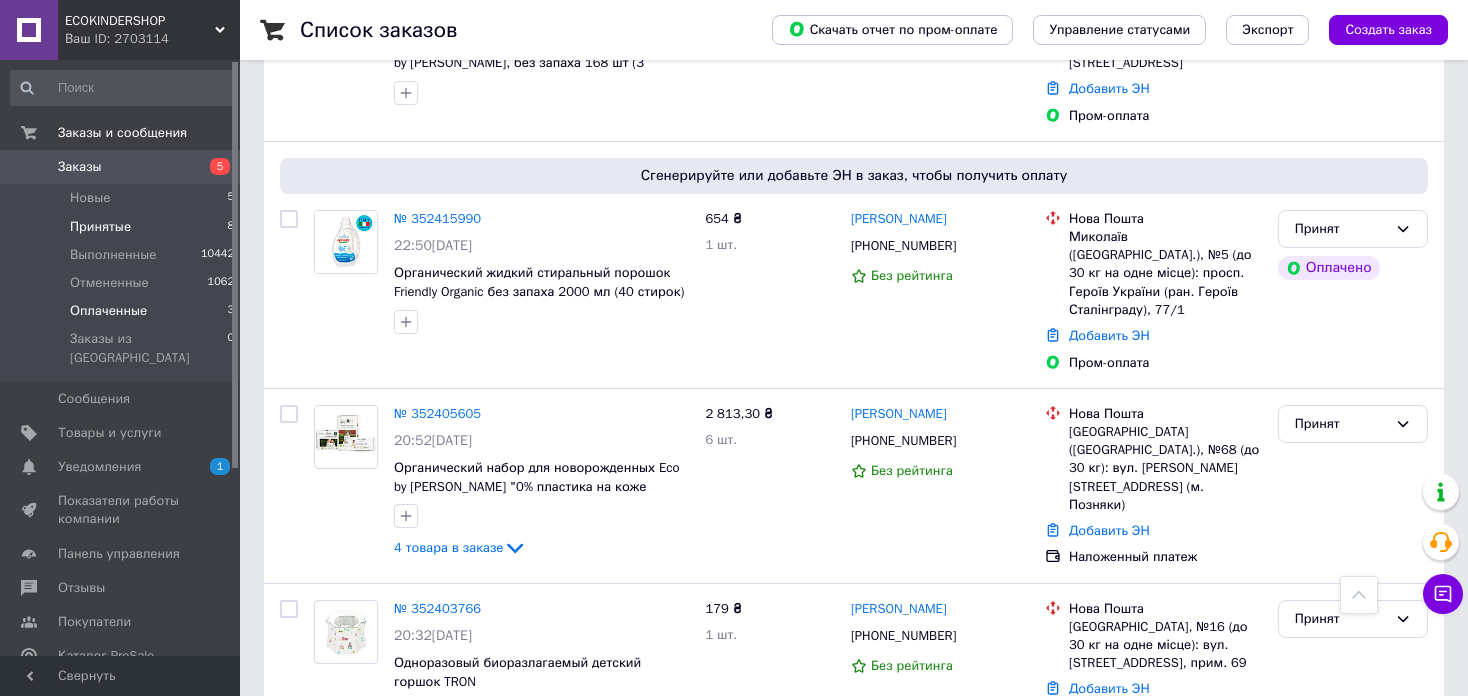 click on "Оплаченные" at bounding box center (108, 311) 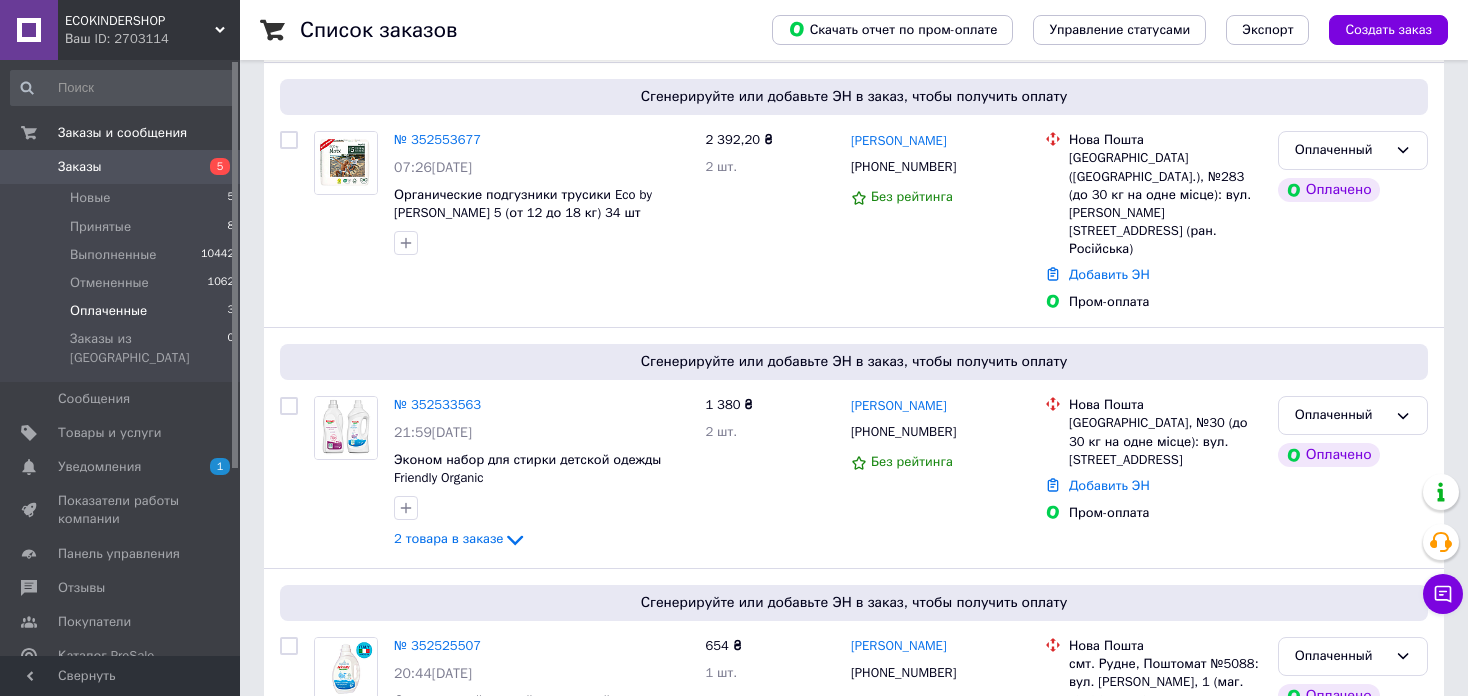 scroll, scrollTop: 190, scrollLeft: 0, axis: vertical 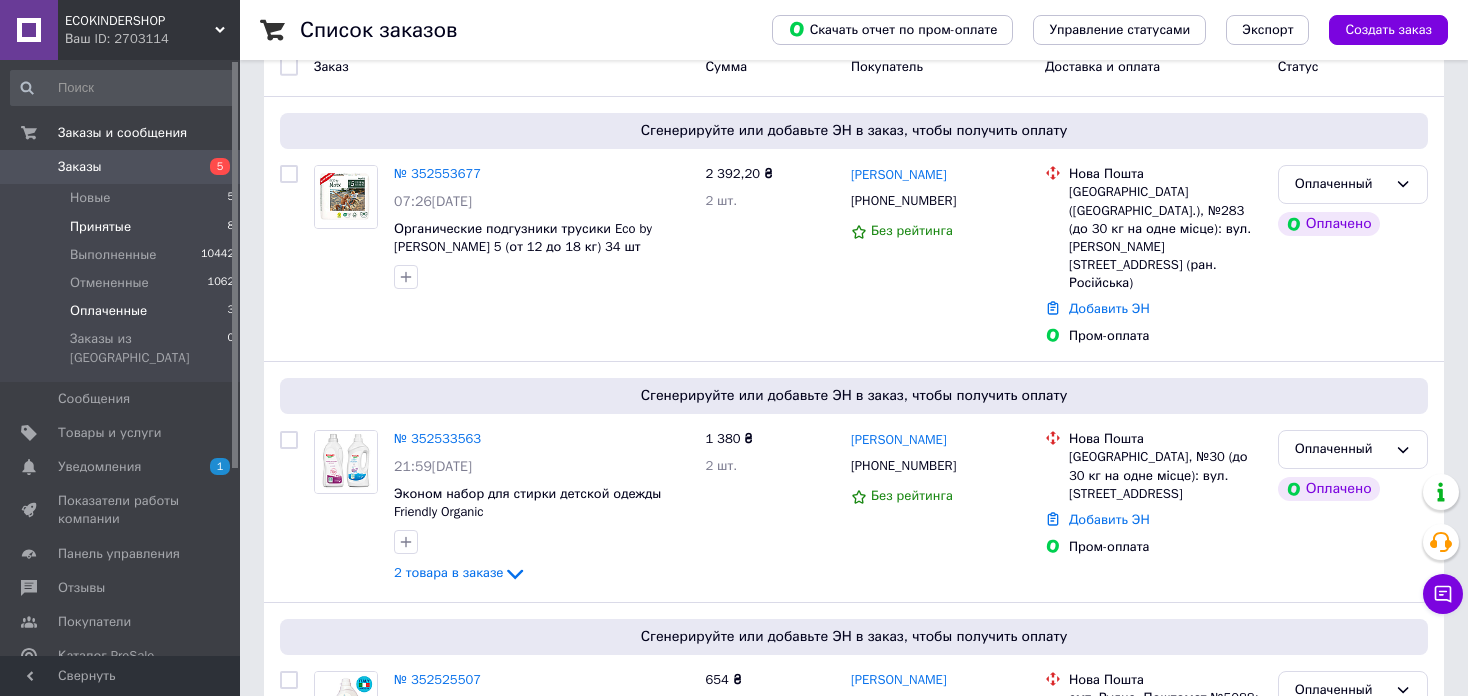 click on "Принятые" at bounding box center (100, 227) 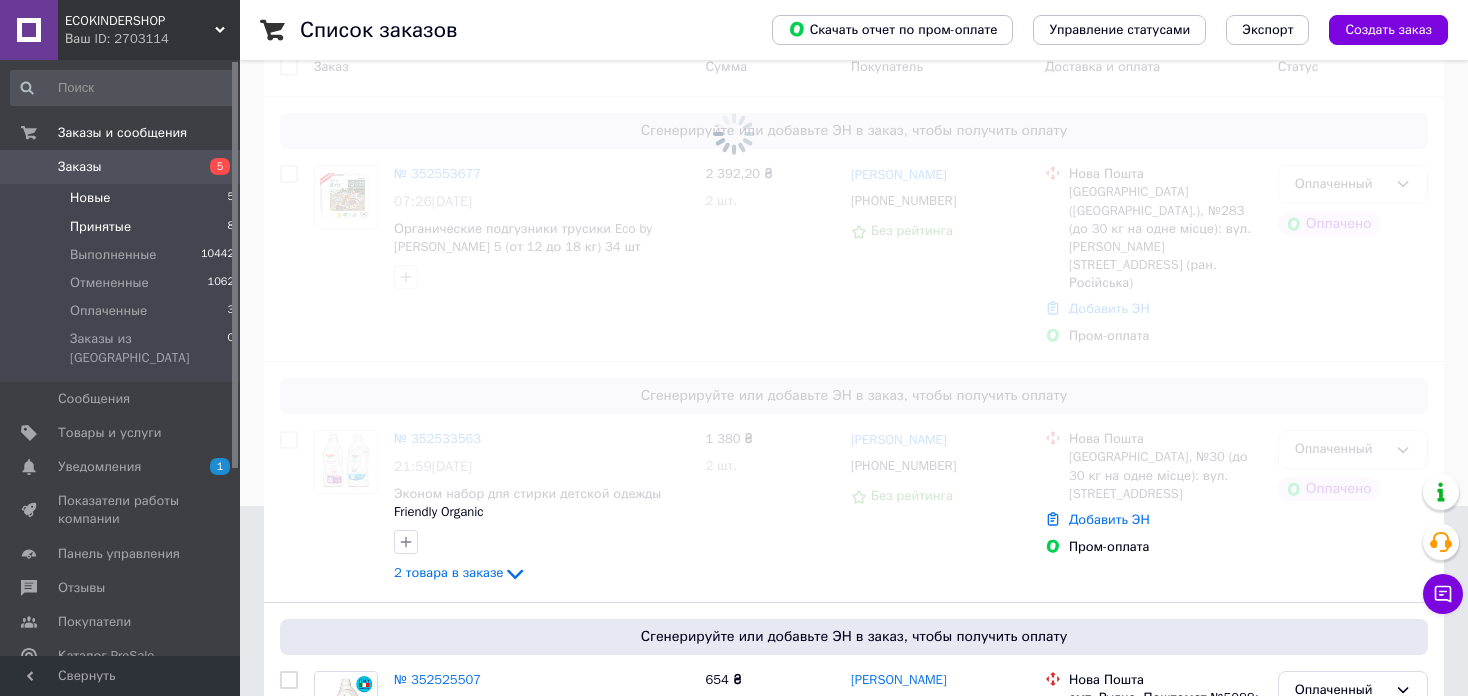 click on "Новые" at bounding box center (90, 198) 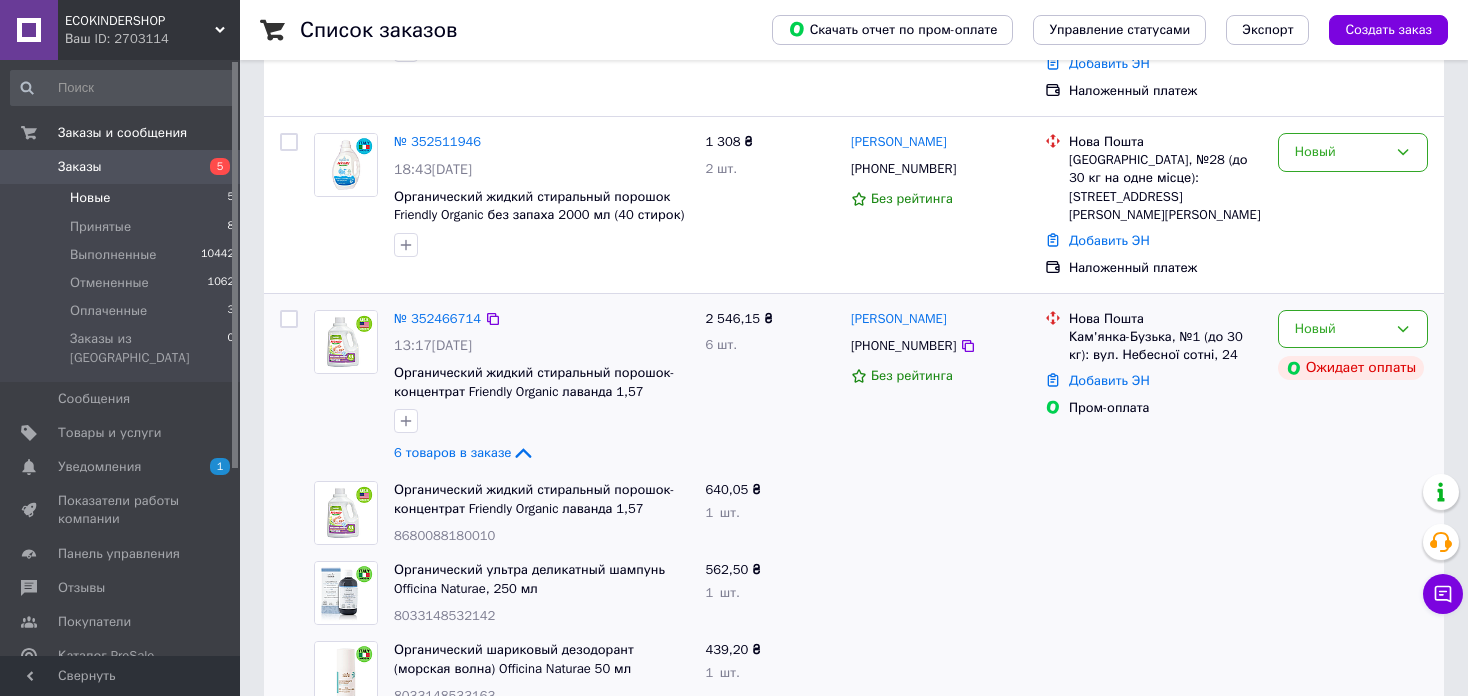 scroll, scrollTop: 400, scrollLeft: 0, axis: vertical 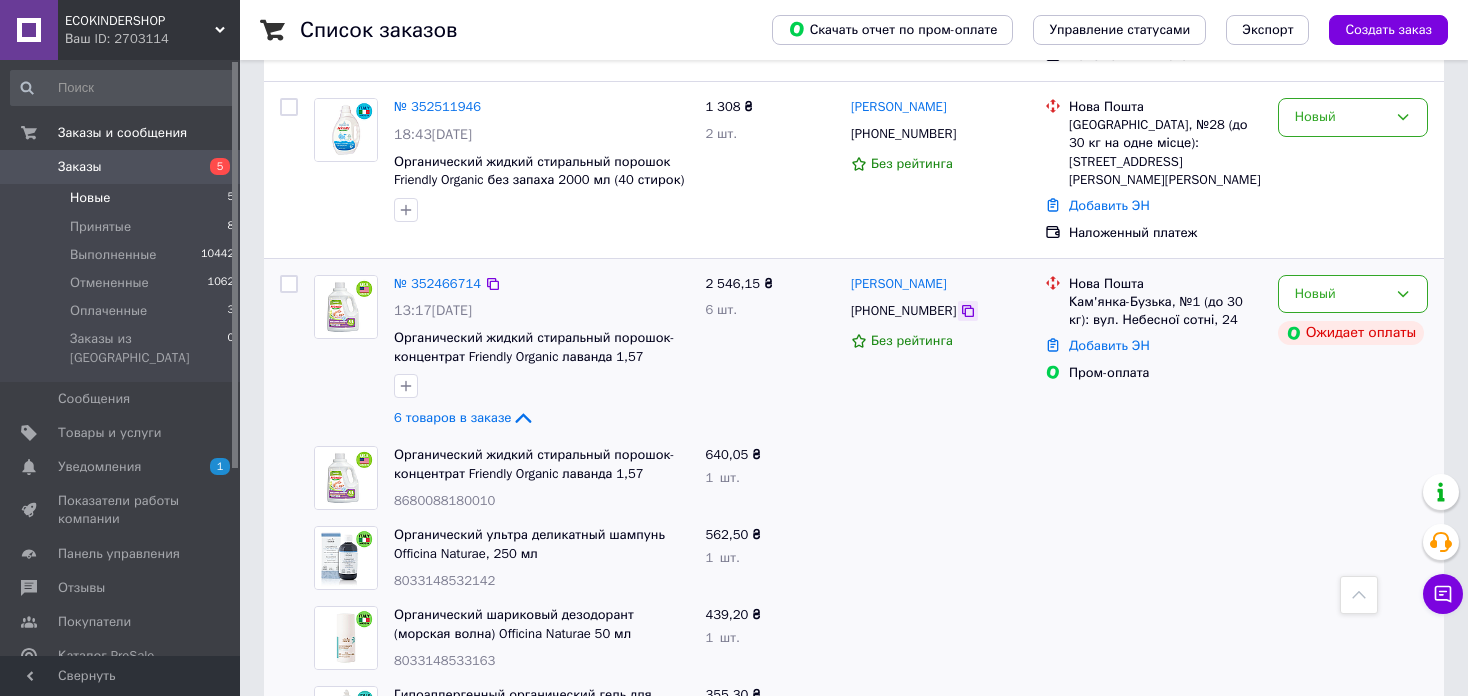click 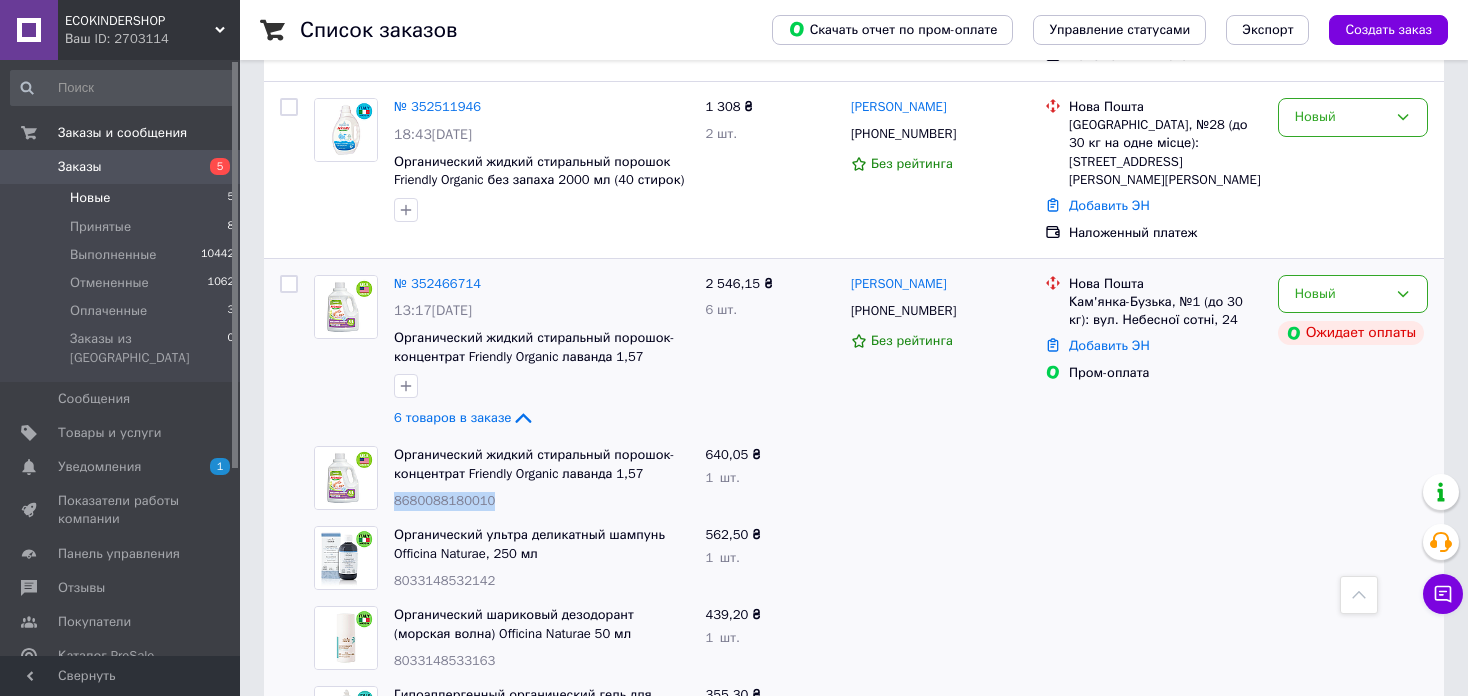 drag, startPoint x: 502, startPoint y: 469, endPoint x: 390, endPoint y: 464, distance: 112.11155 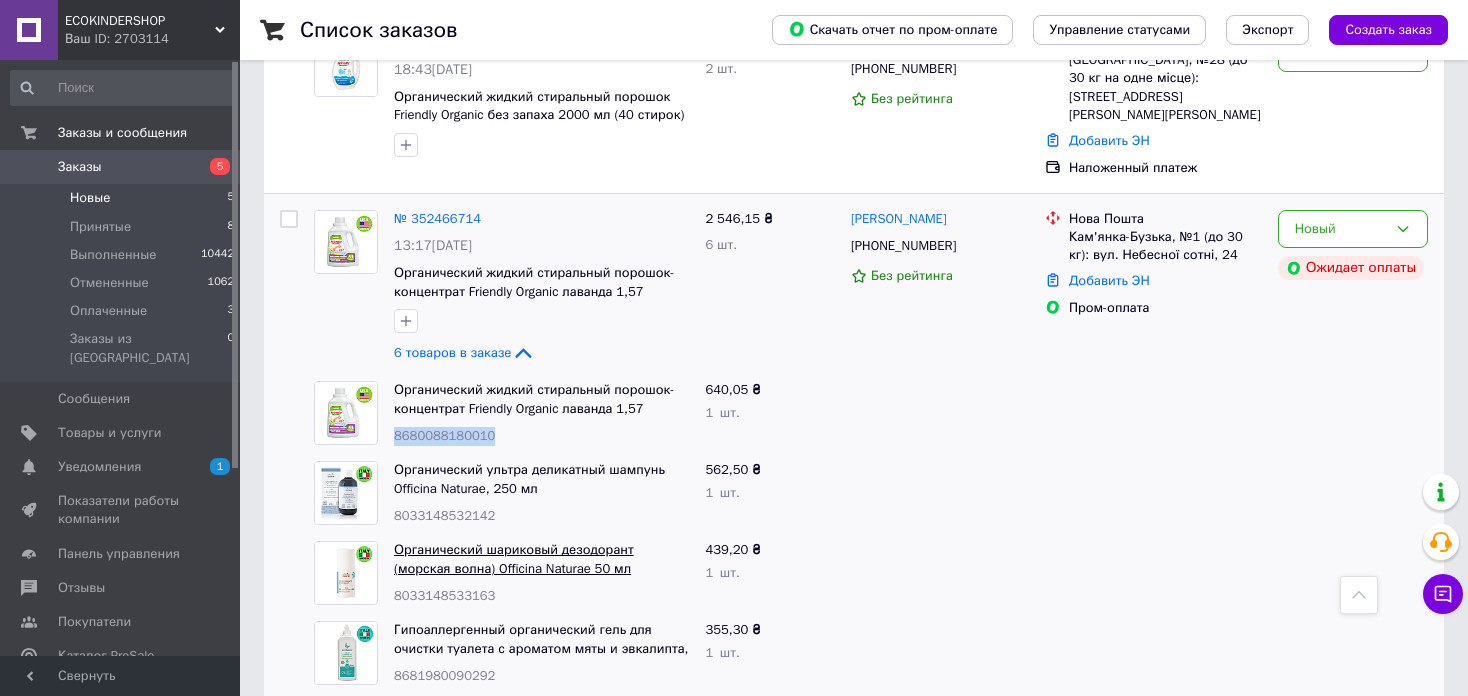 scroll, scrollTop: 500, scrollLeft: 0, axis: vertical 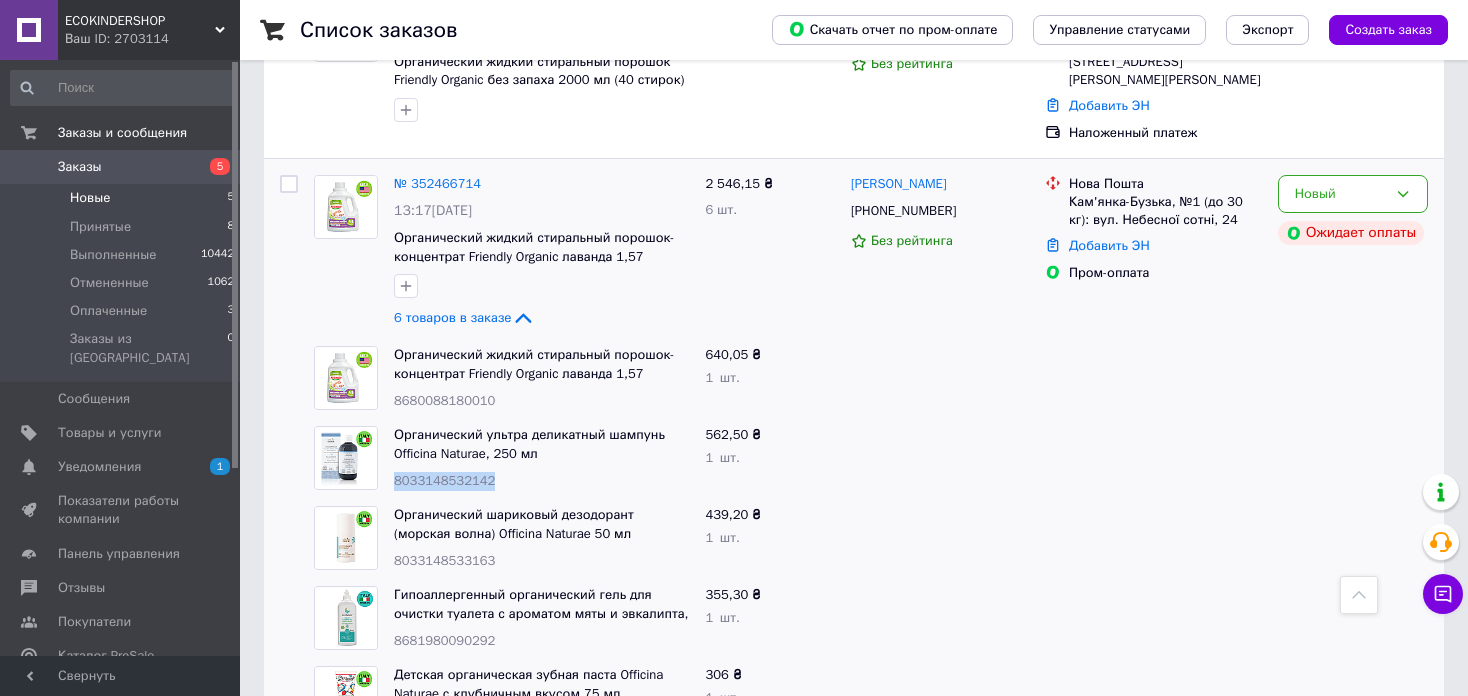 drag, startPoint x: 507, startPoint y: 451, endPoint x: 390, endPoint y: 455, distance: 117.06836 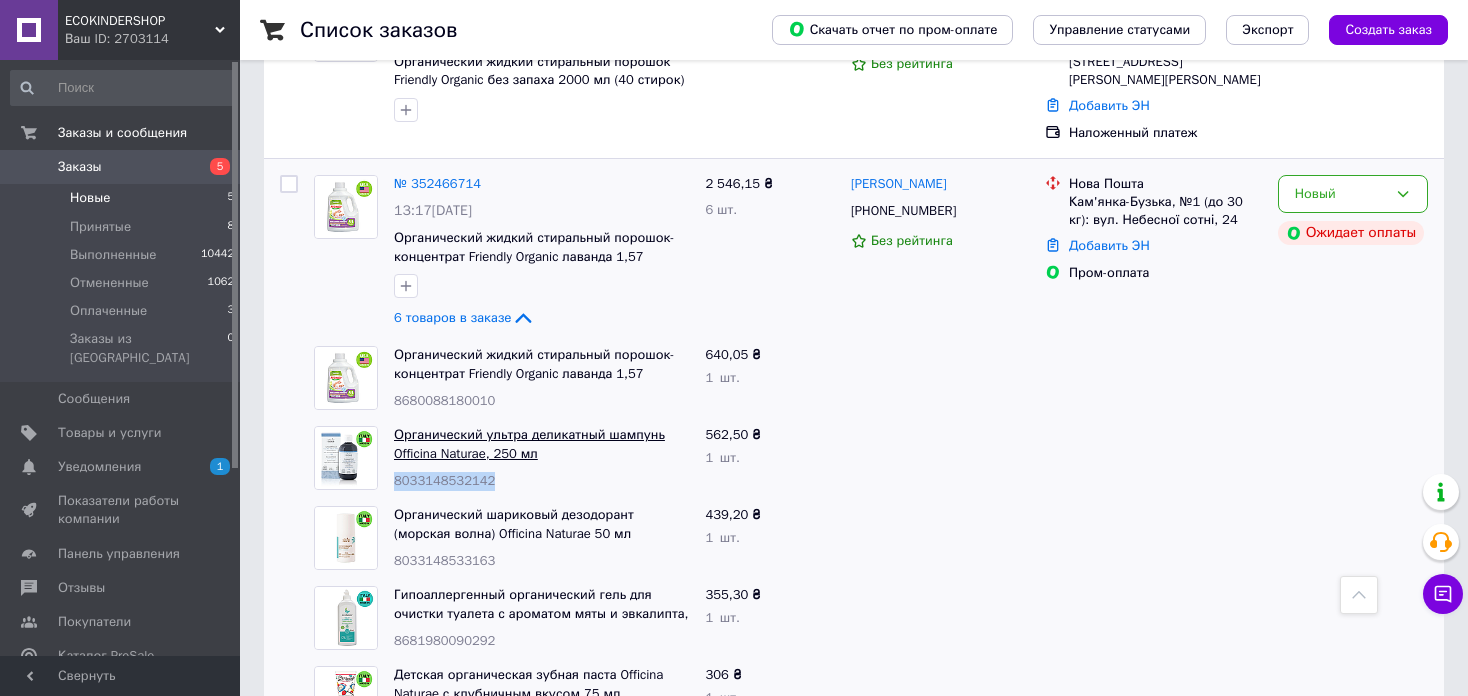 copy on "8033148532142" 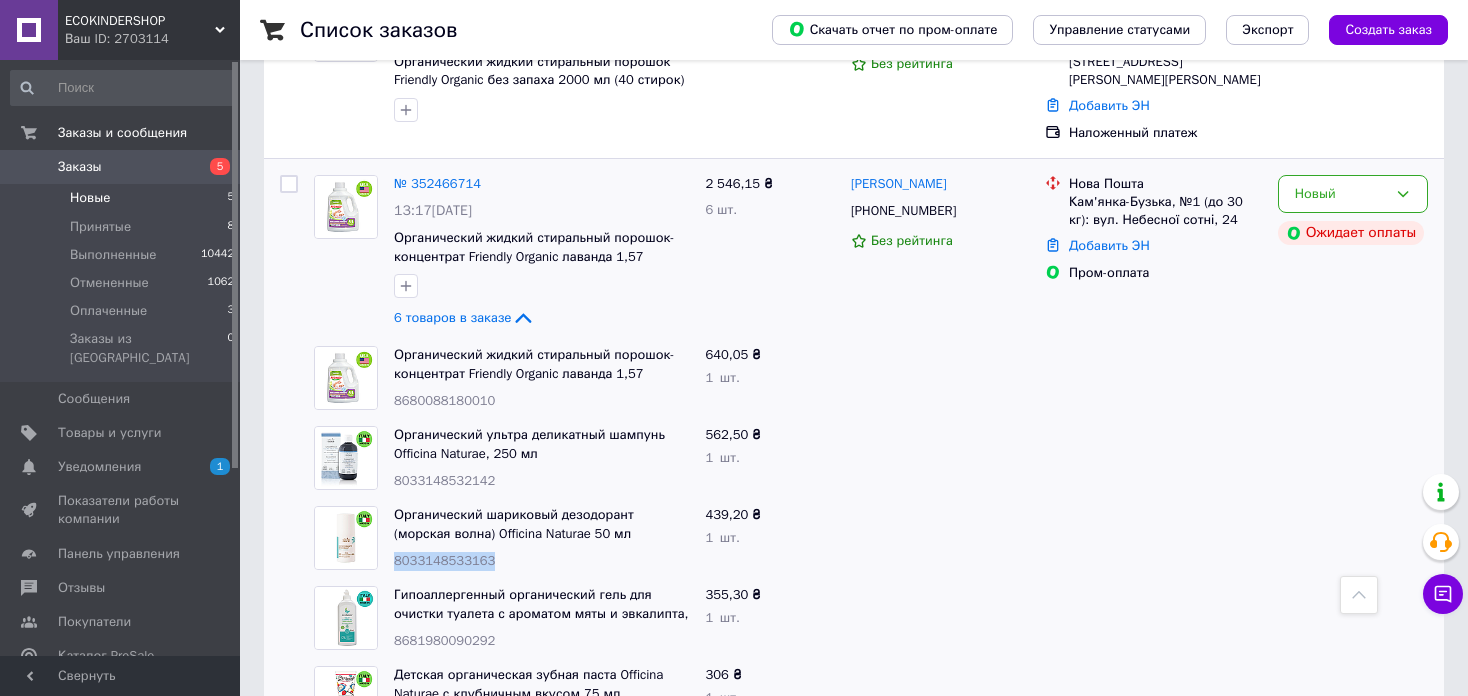 drag, startPoint x: 491, startPoint y: 521, endPoint x: 388, endPoint y: 525, distance: 103.077644 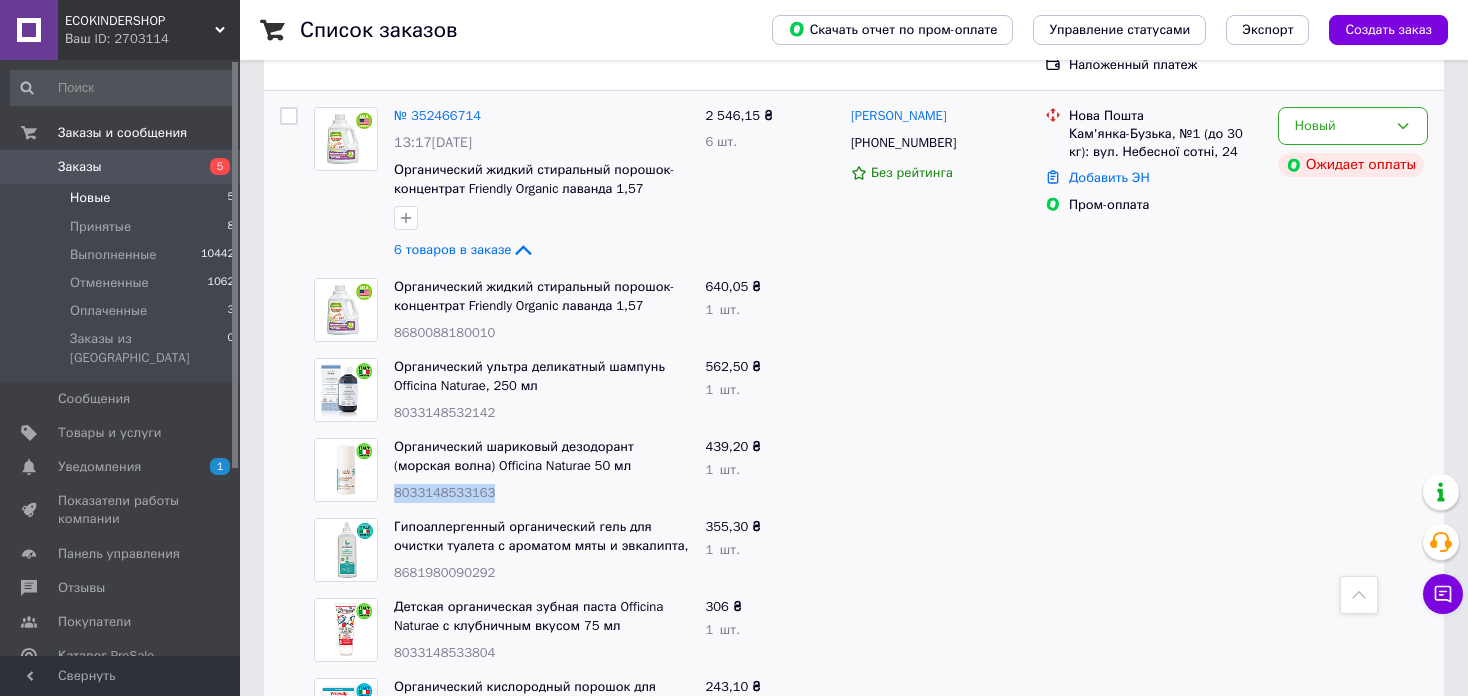 scroll, scrollTop: 700, scrollLeft: 0, axis: vertical 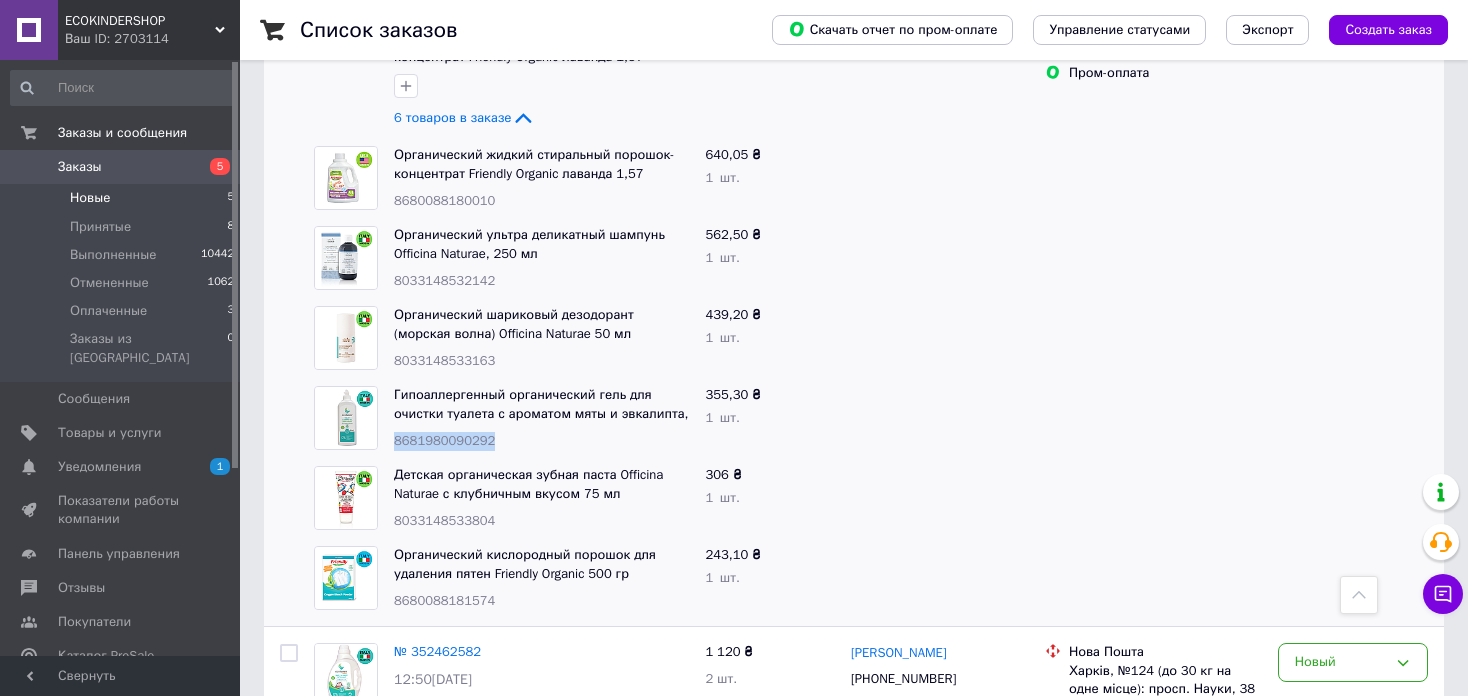 drag, startPoint x: 437, startPoint y: 409, endPoint x: 392, endPoint y: 402, distance: 45.54119 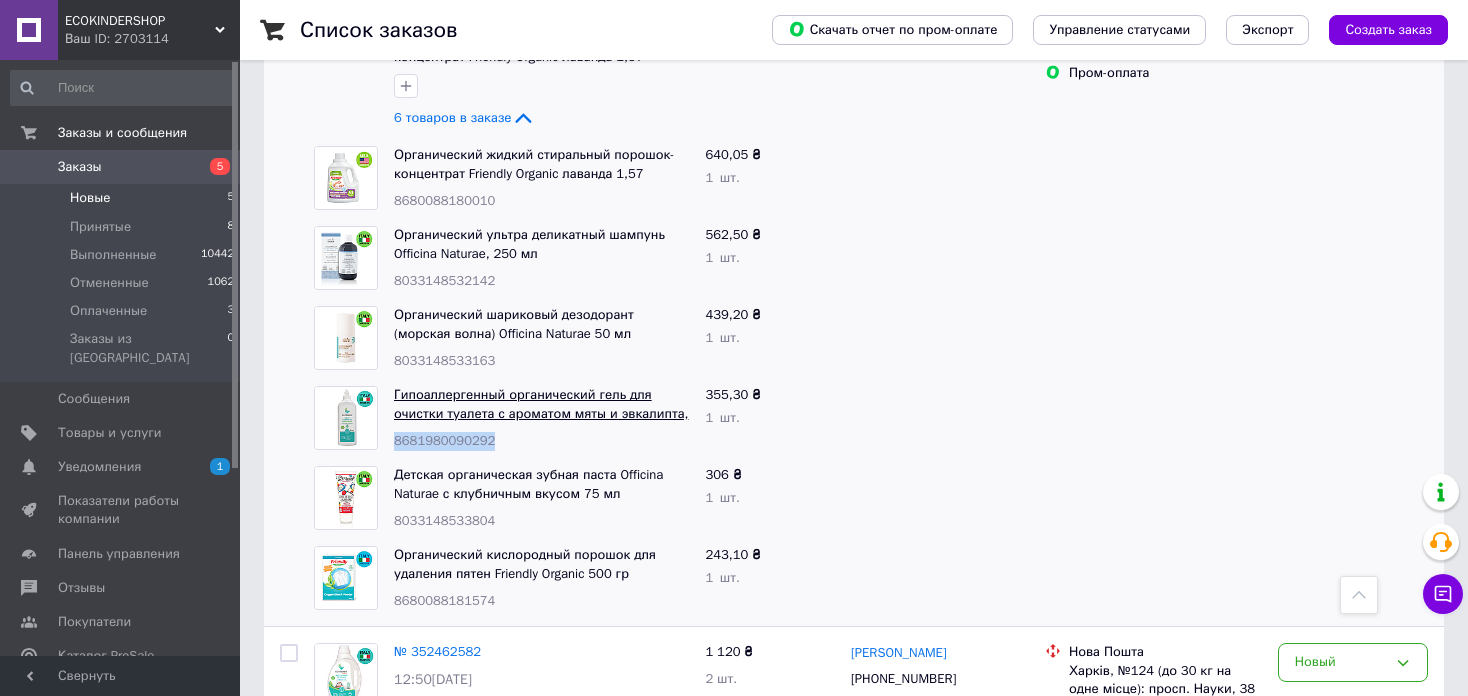 copy on "8681980090292" 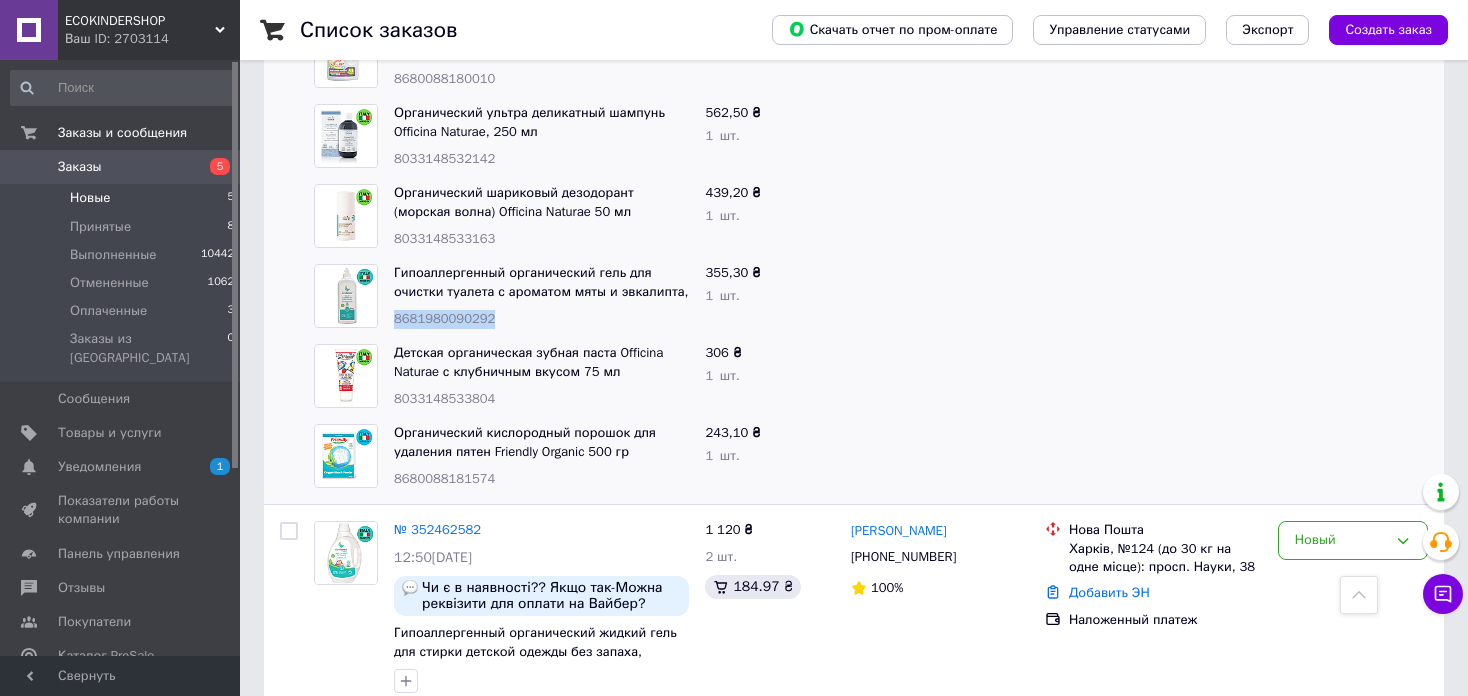 scroll, scrollTop: 900, scrollLeft: 0, axis: vertical 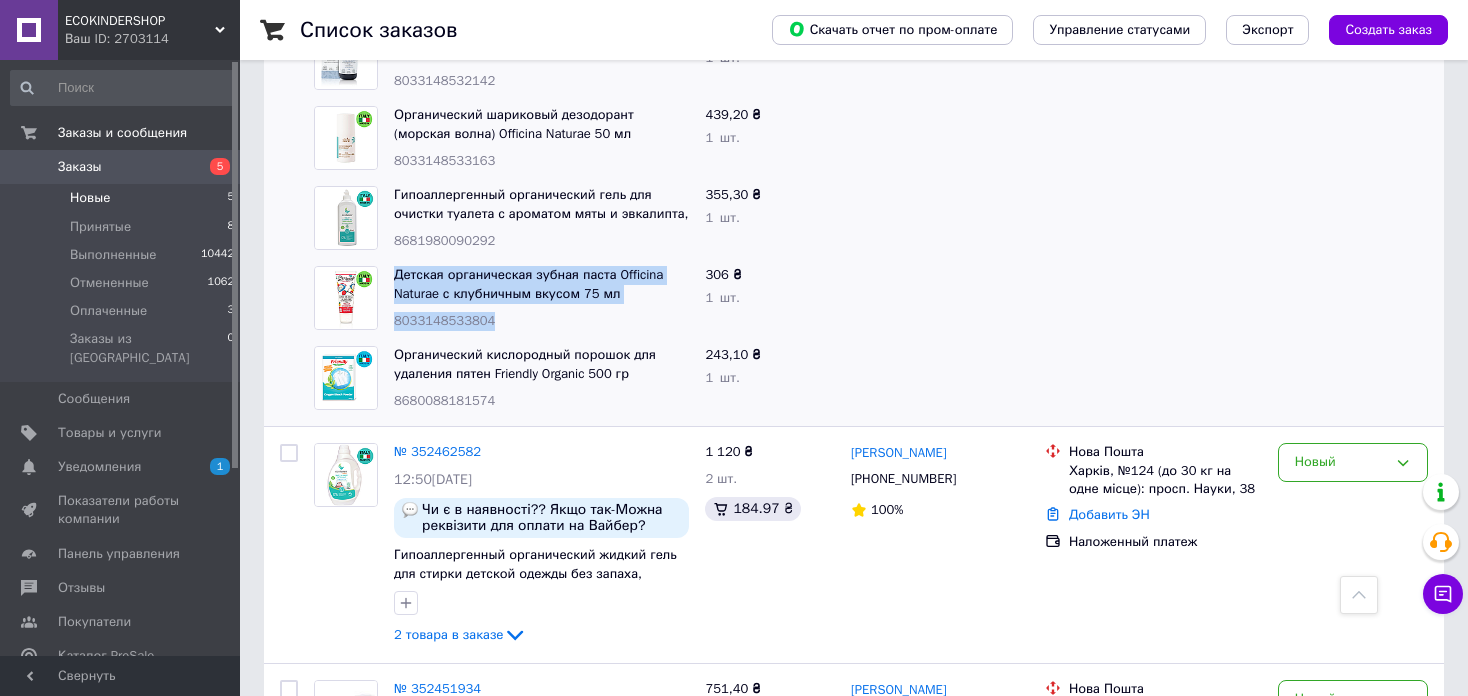 drag, startPoint x: 500, startPoint y: 293, endPoint x: 382, endPoint y: 286, distance: 118.20744 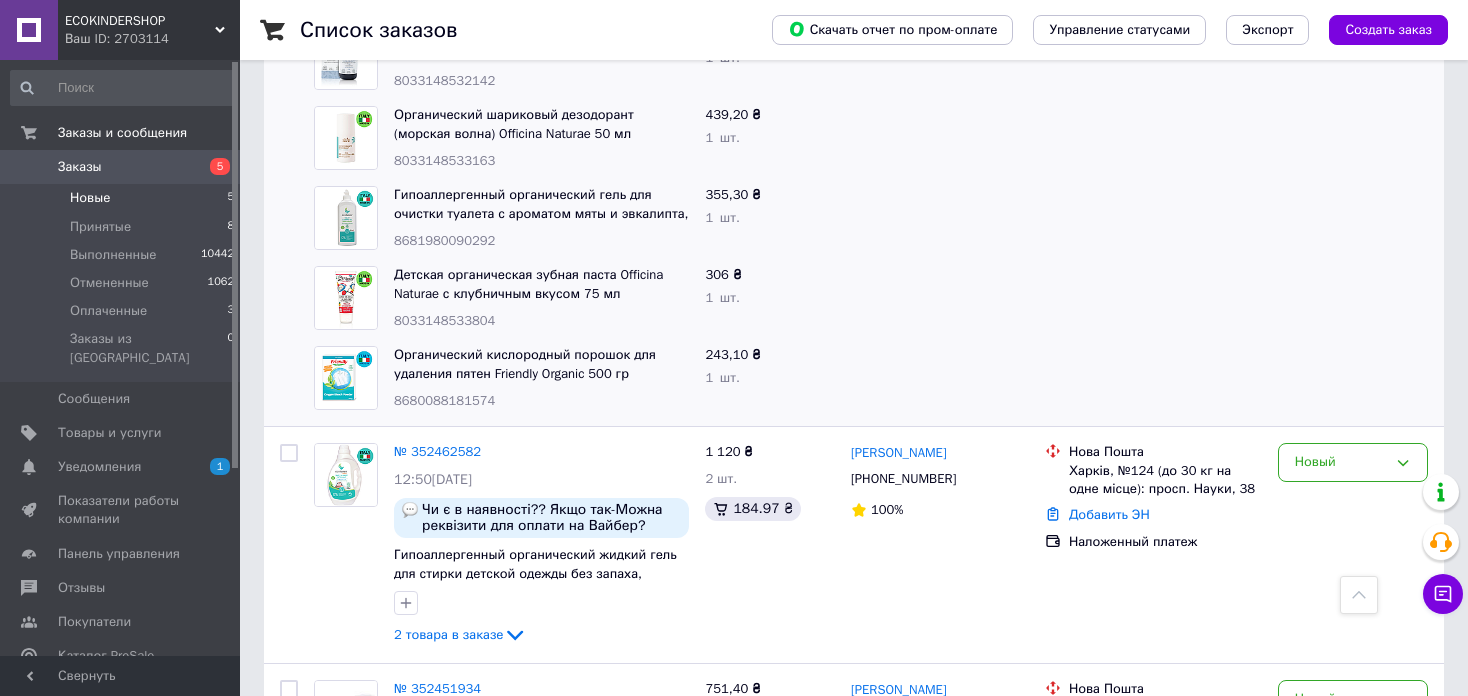 click on "Органический кислородный порошок для удаления пятен Friendly Organic 500 гр 8680088181574" at bounding box center [541, 378] 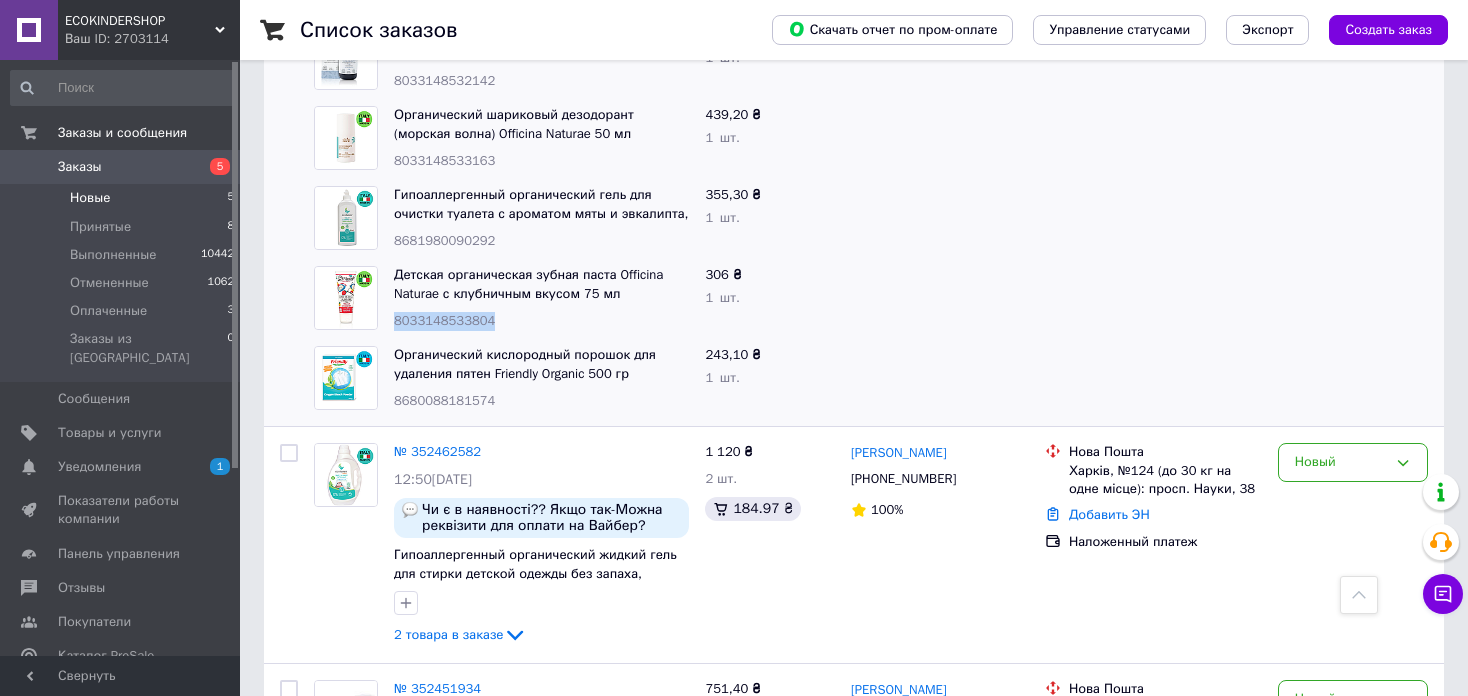 drag, startPoint x: 499, startPoint y: 285, endPoint x: 390, endPoint y: 287, distance: 109.01835 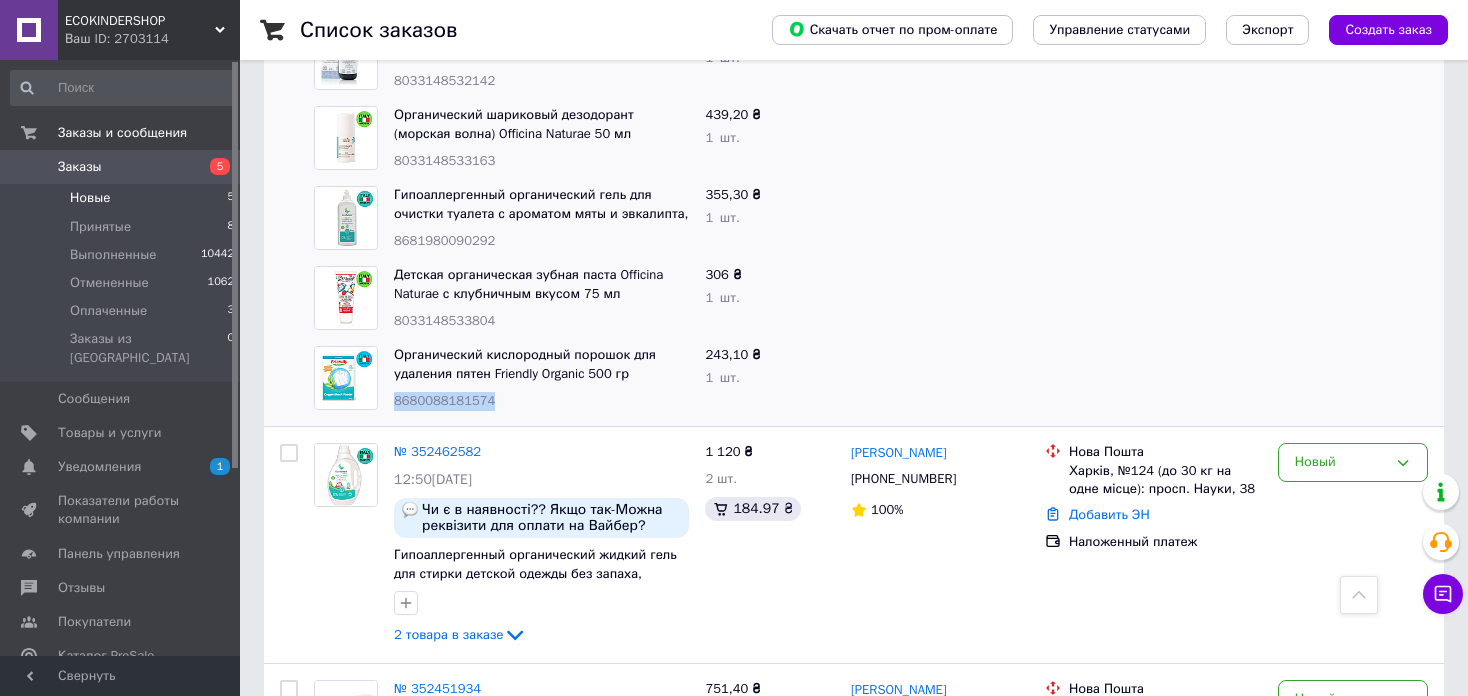 drag, startPoint x: 459, startPoint y: 368, endPoint x: 393, endPoint y: 370, distance: 66.0303 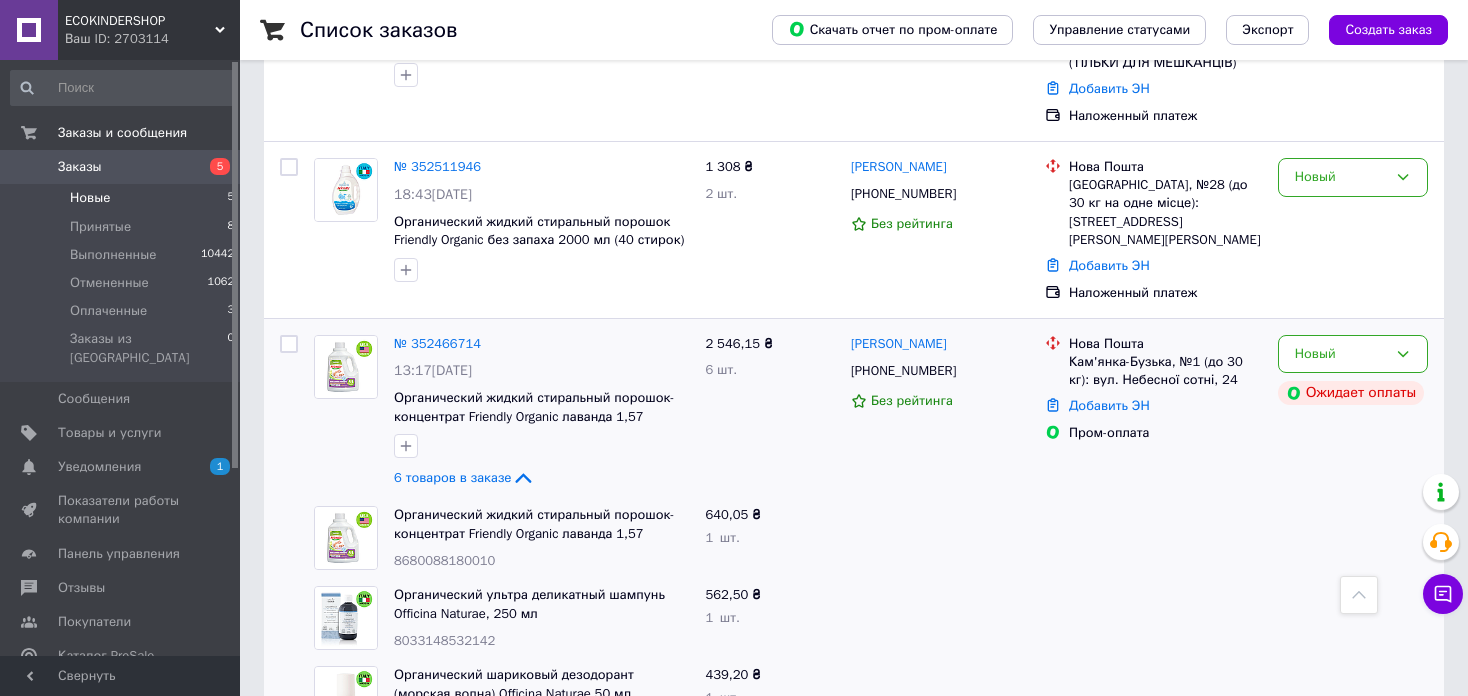 scroll, scrollTop: 300, scrollLeft: 0, axis: vertical 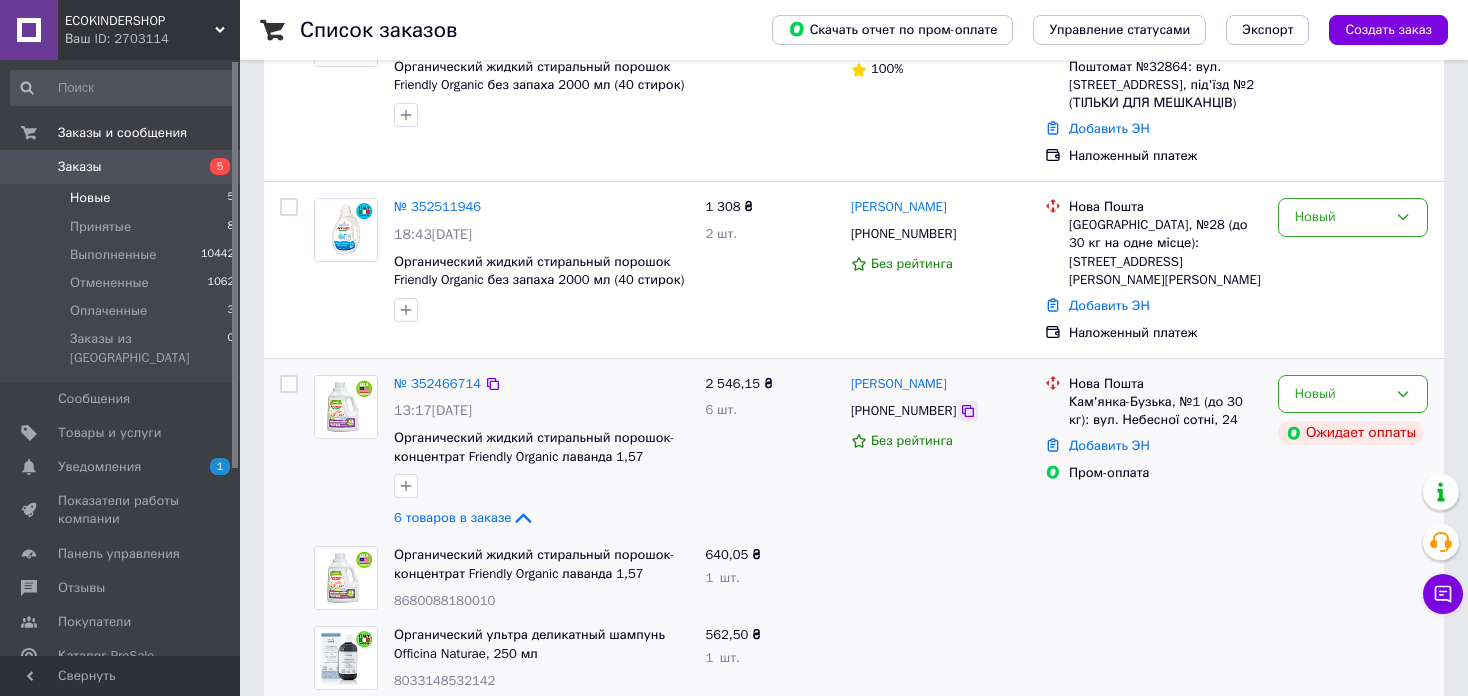 click 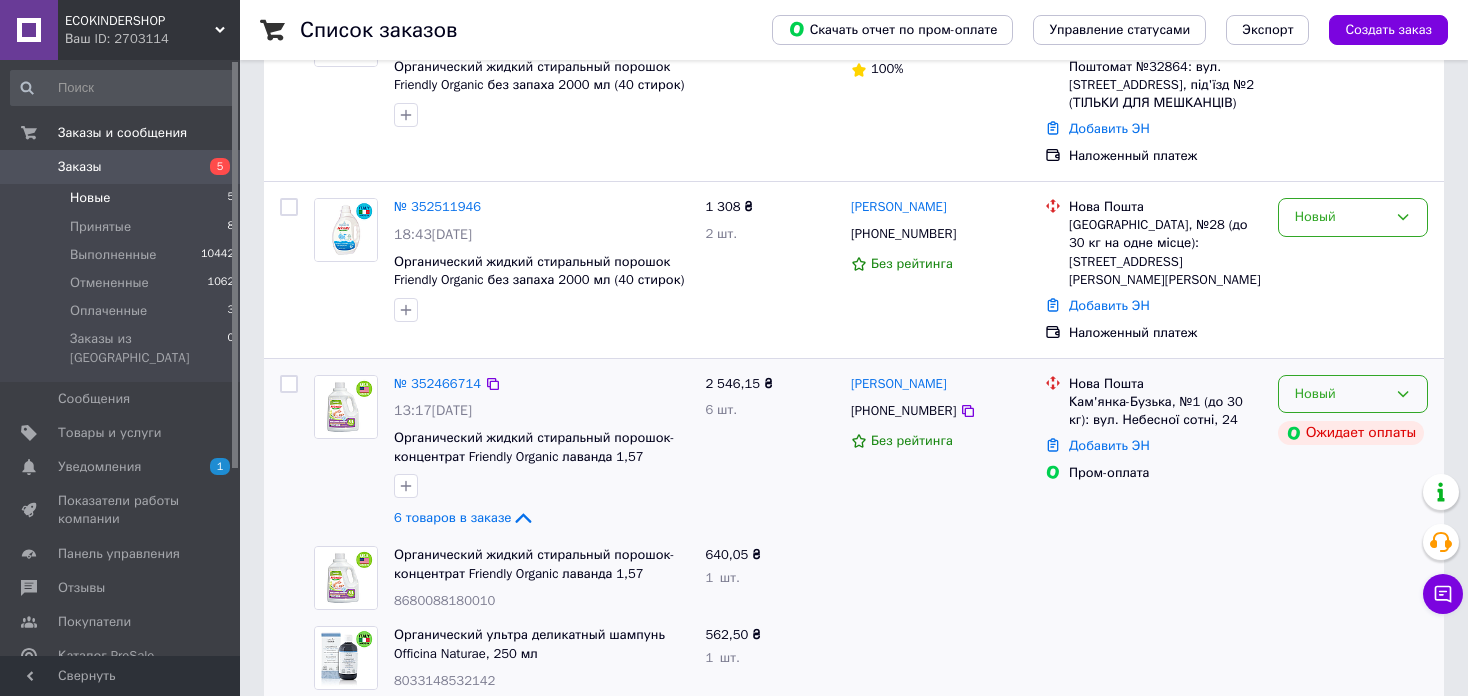 click on "Новый" at bounding box center (1341, 394) 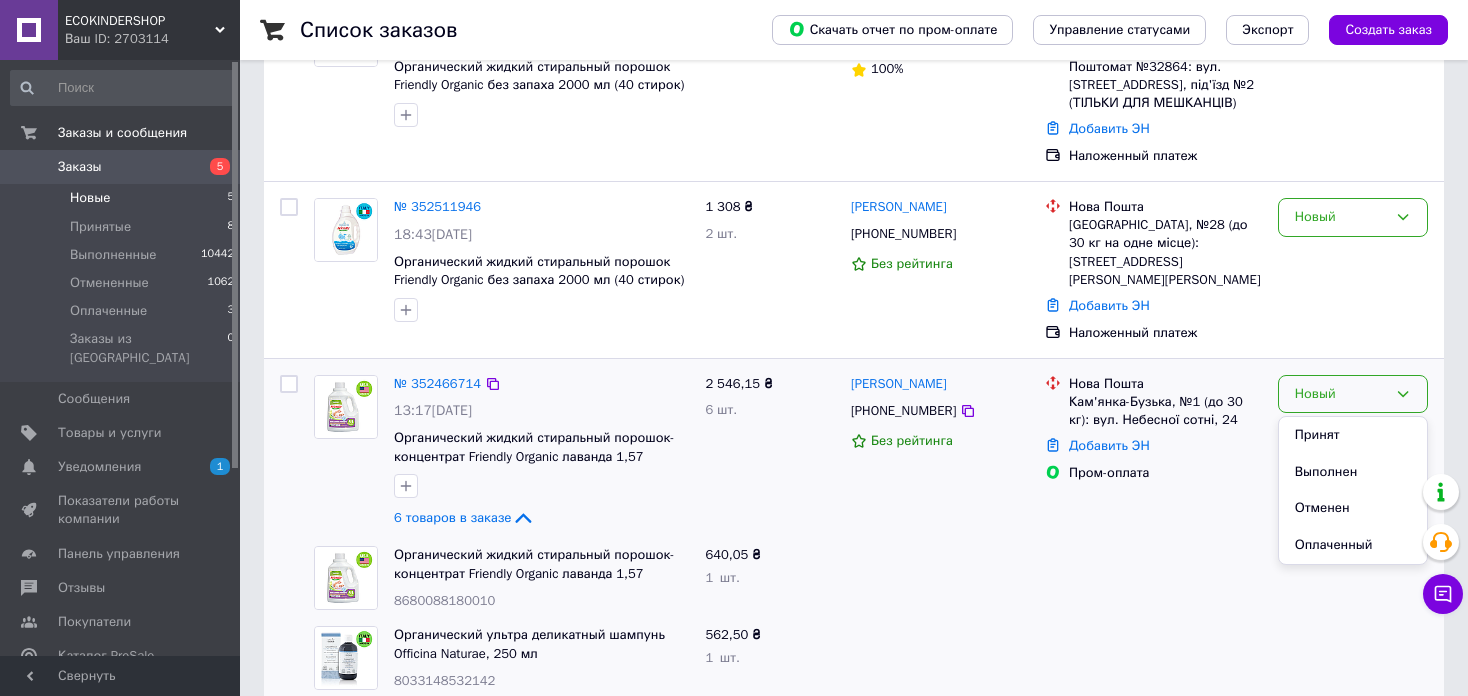 click on "Принят" at bounding box center [1353, 435] 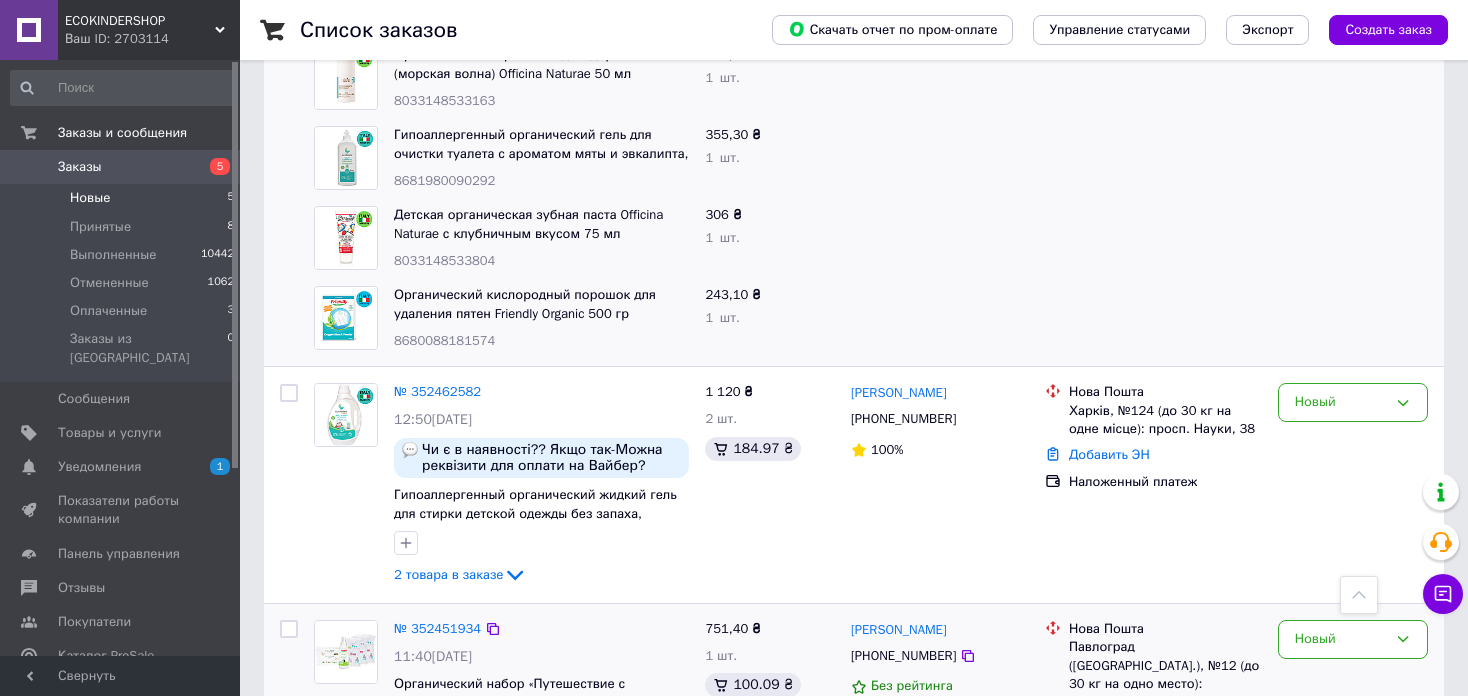 scroll, scrollTop: 1011, scrollLeft: 0, axis: vertical 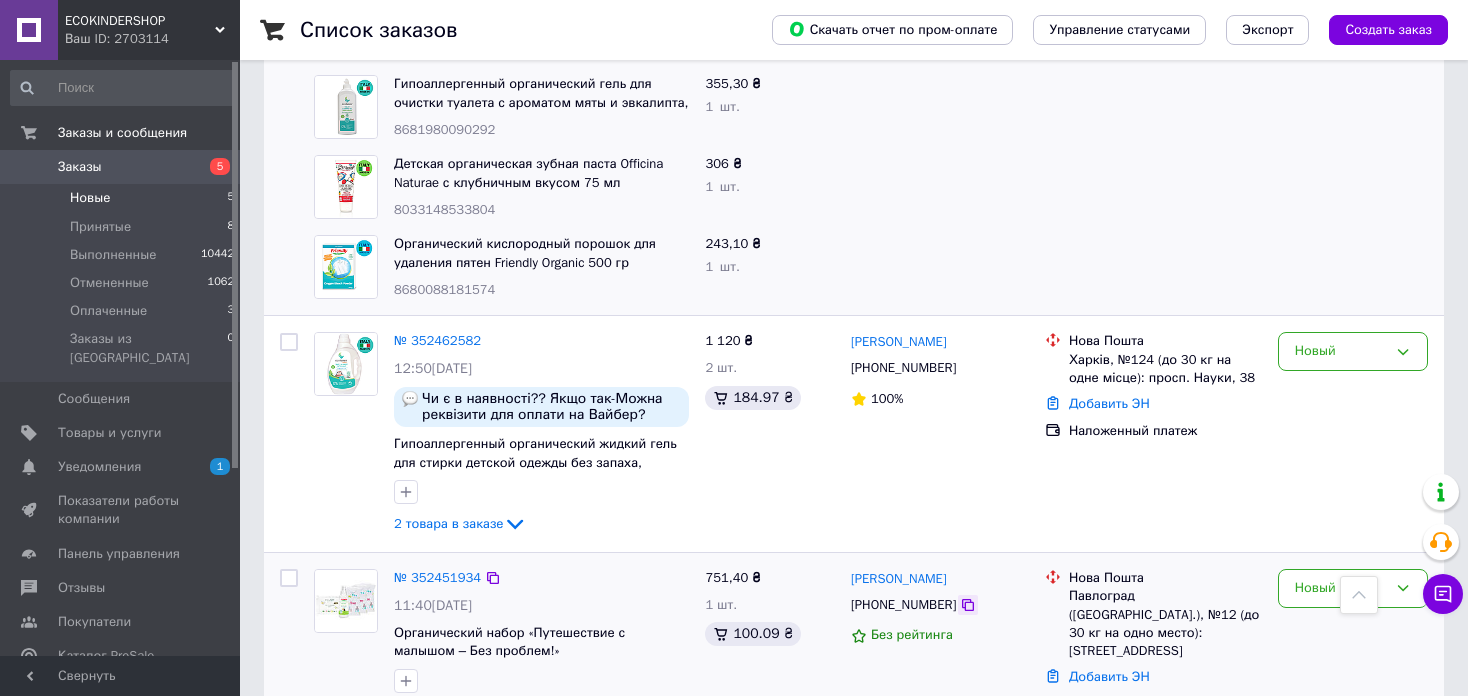 click 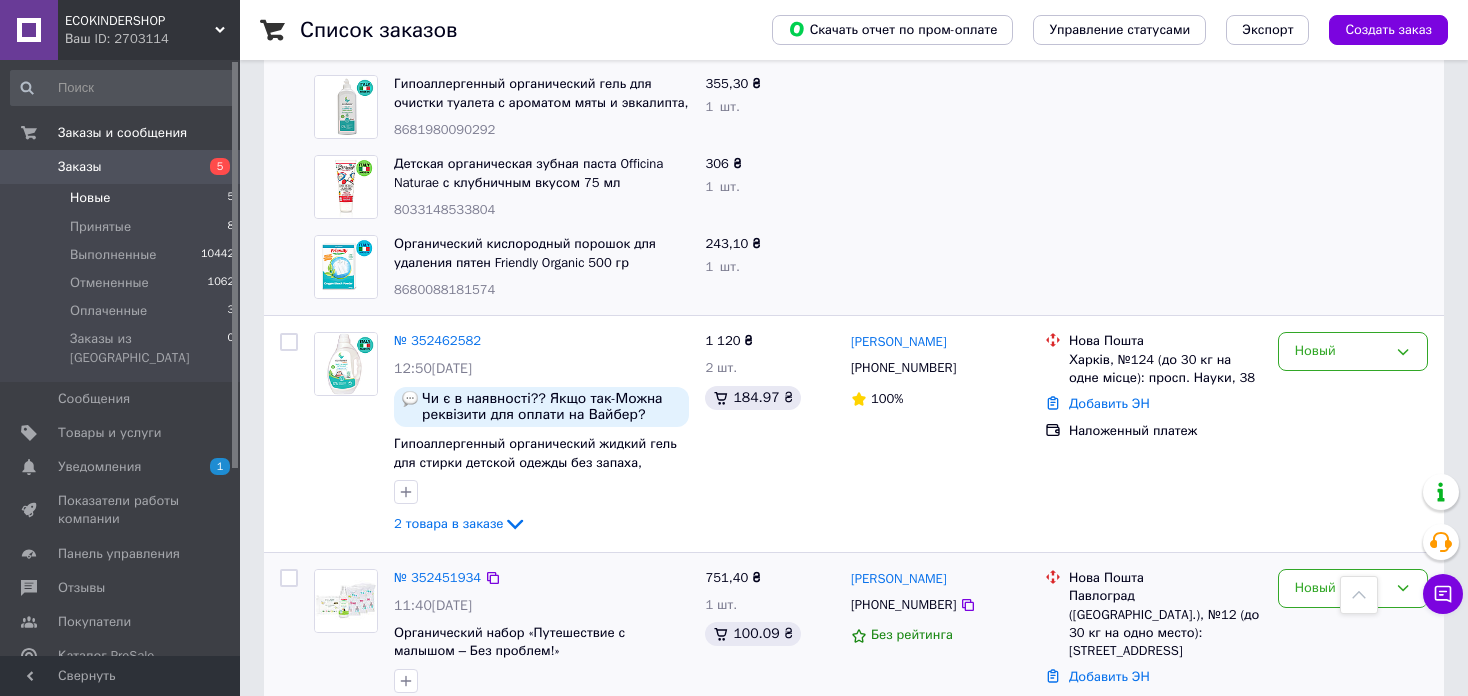 drag, startPoint x: 976, startPoint y: 541, endPoint x: 844, endPoint y: 549, distance: 132.2422 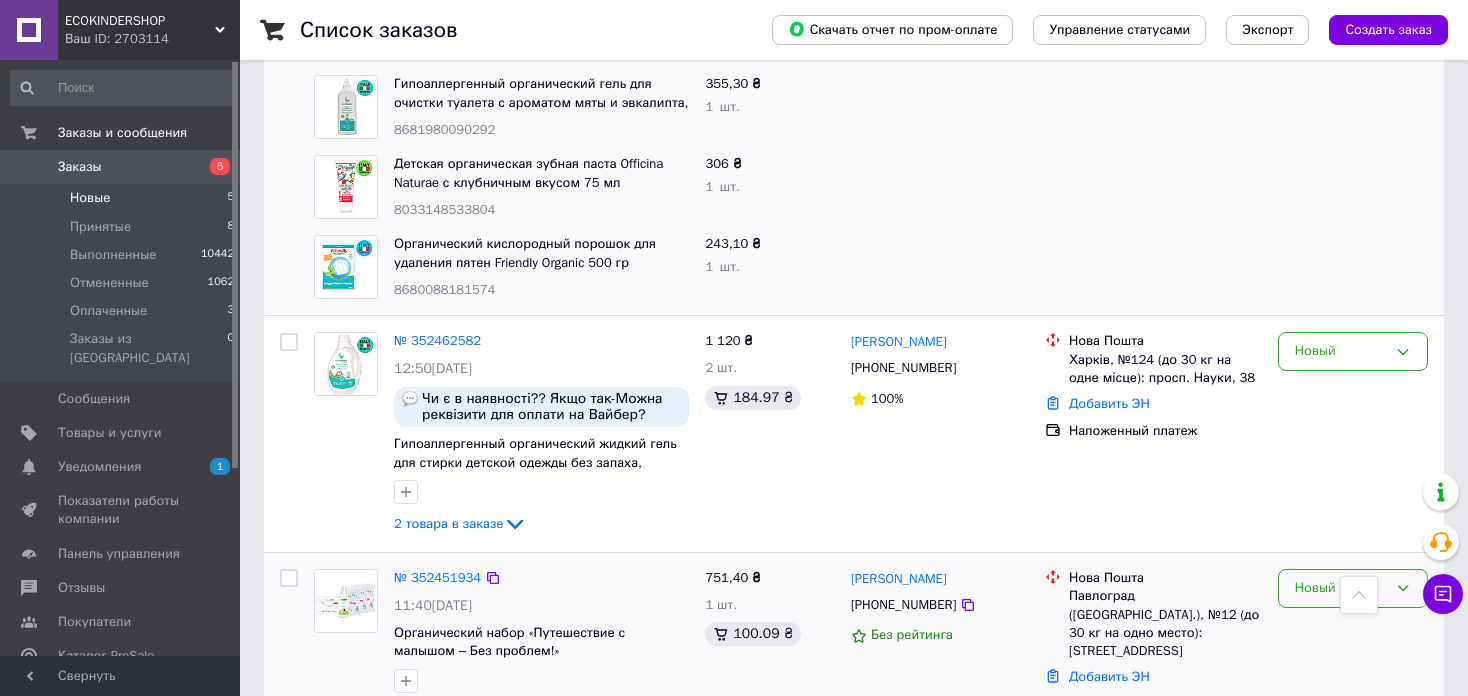 click on "Новый" at bounding box center [1341, 588] 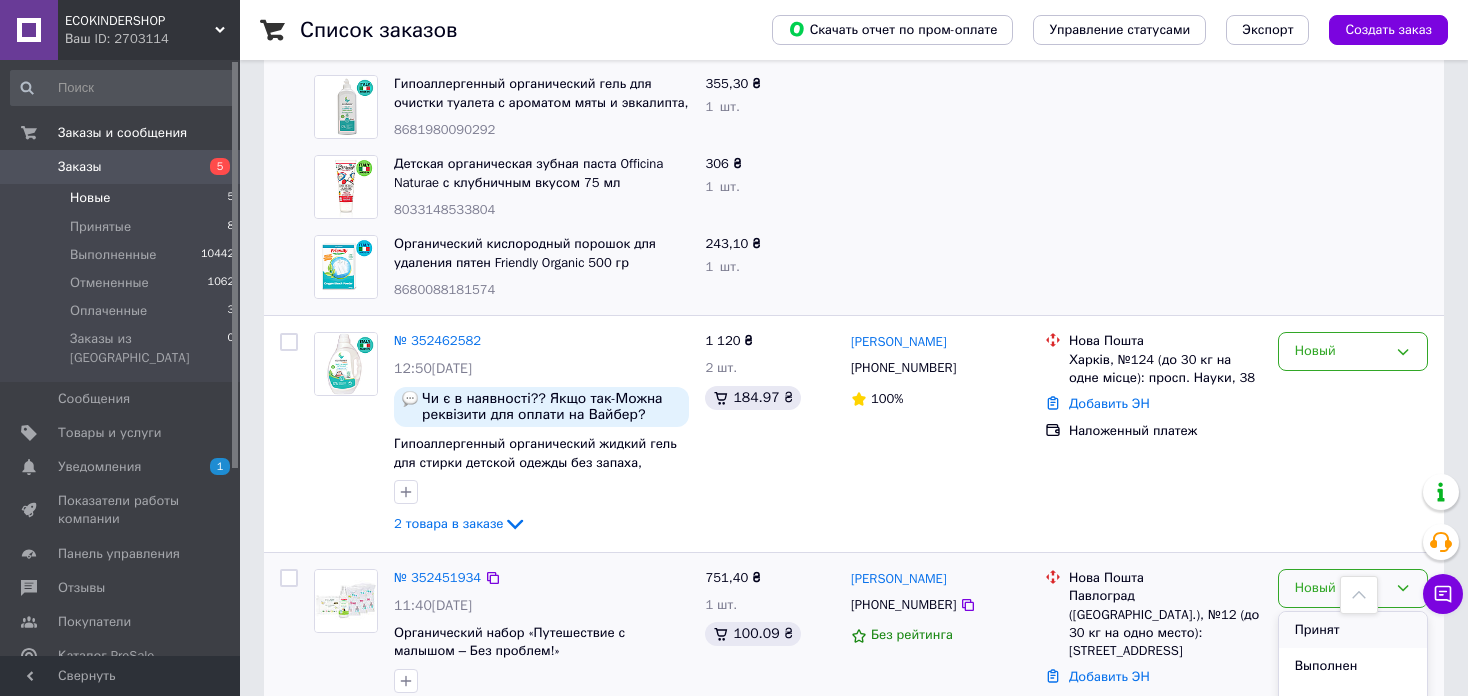 click on "Принят" at bounding box center [1353, 630] 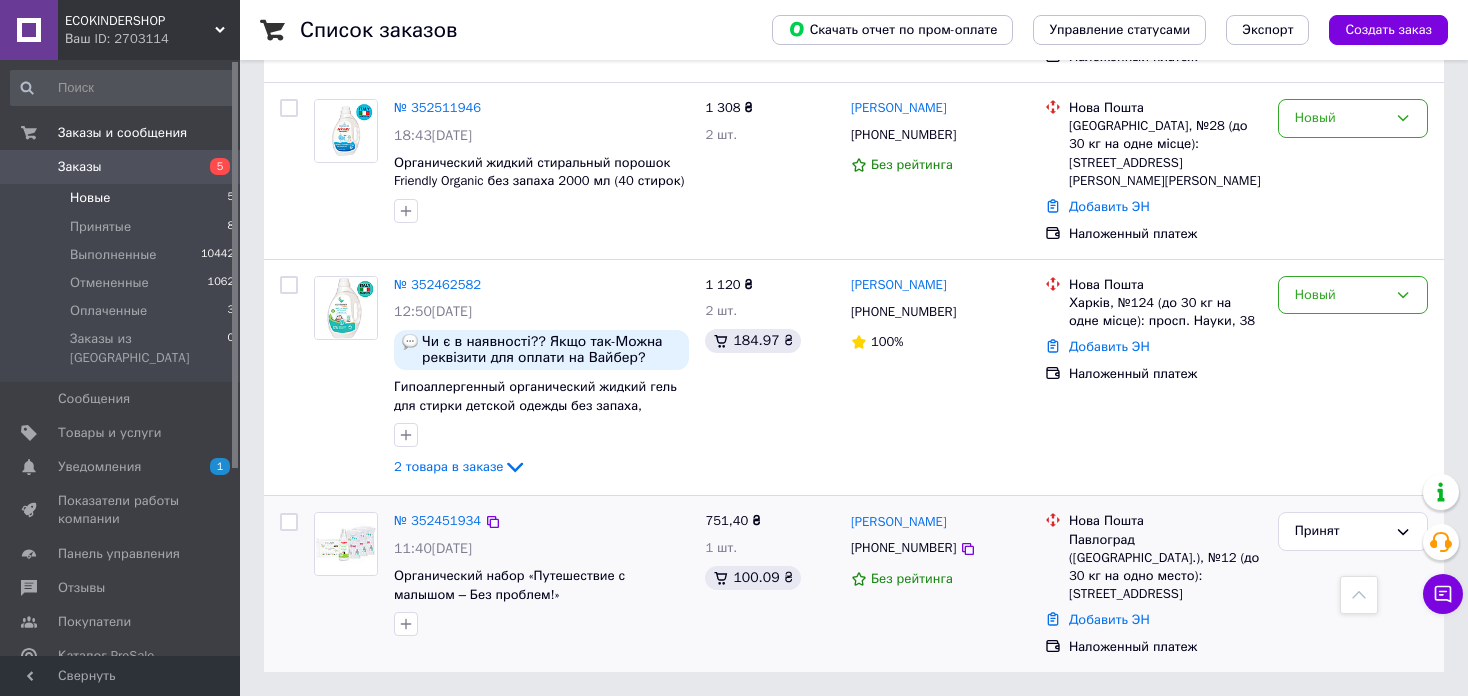 scroll, scrollTop: 342, scrollLeft: 0, axis: vertical 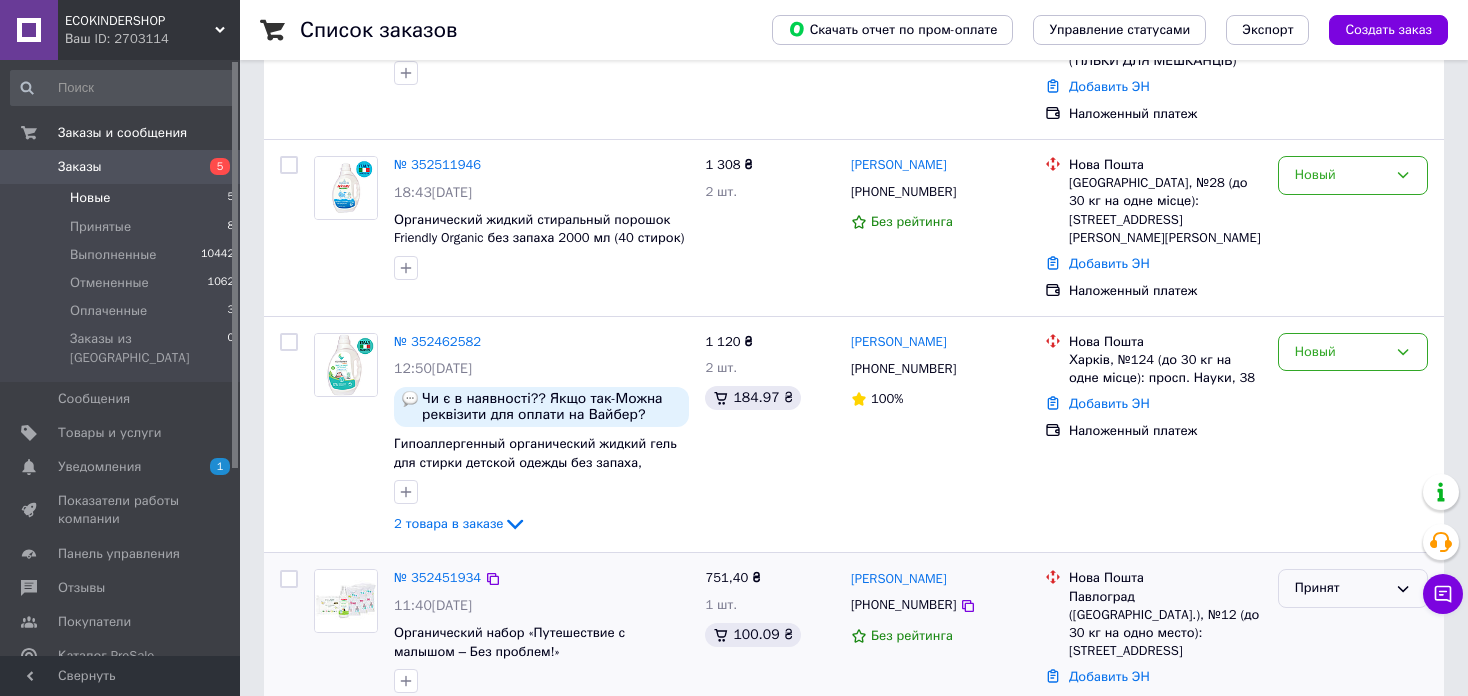 click on "Принят" at bounding box center (1341, 588) 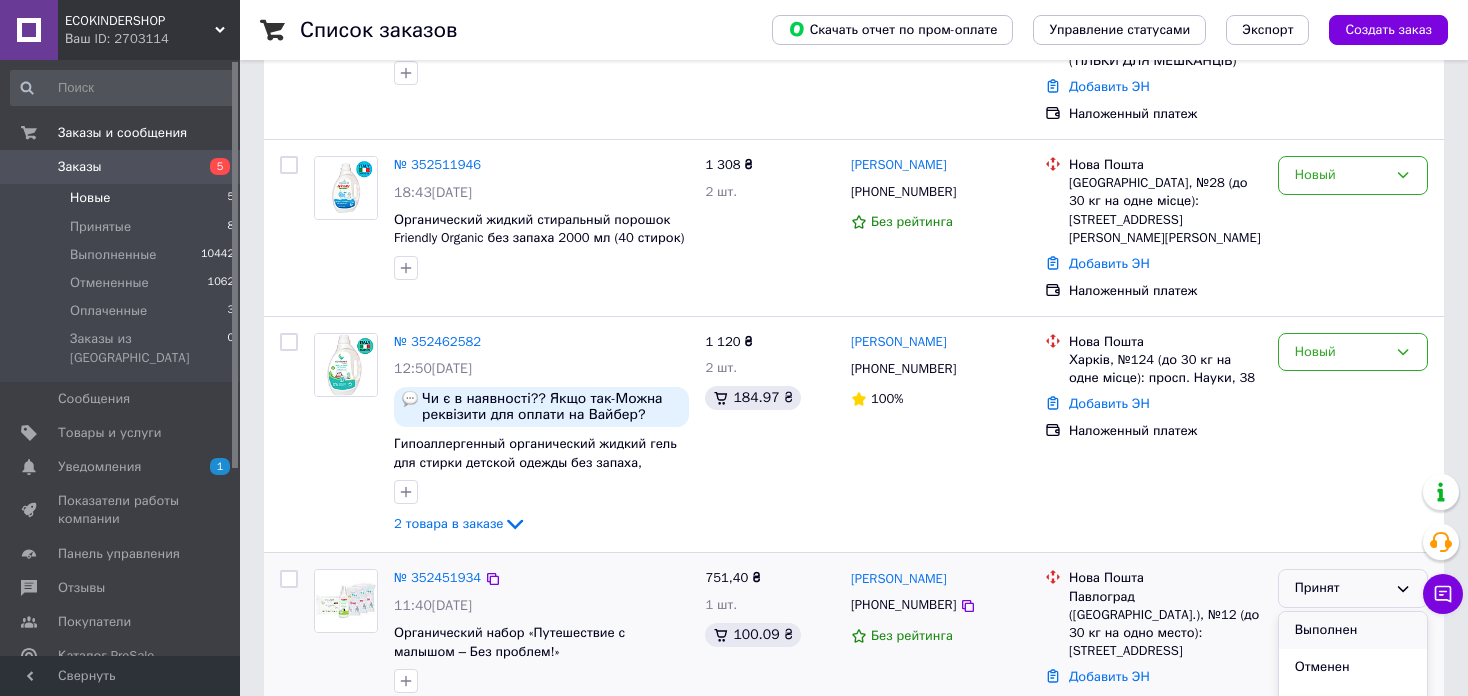 click on "Выполнен" at bounding box center (1353, 630) 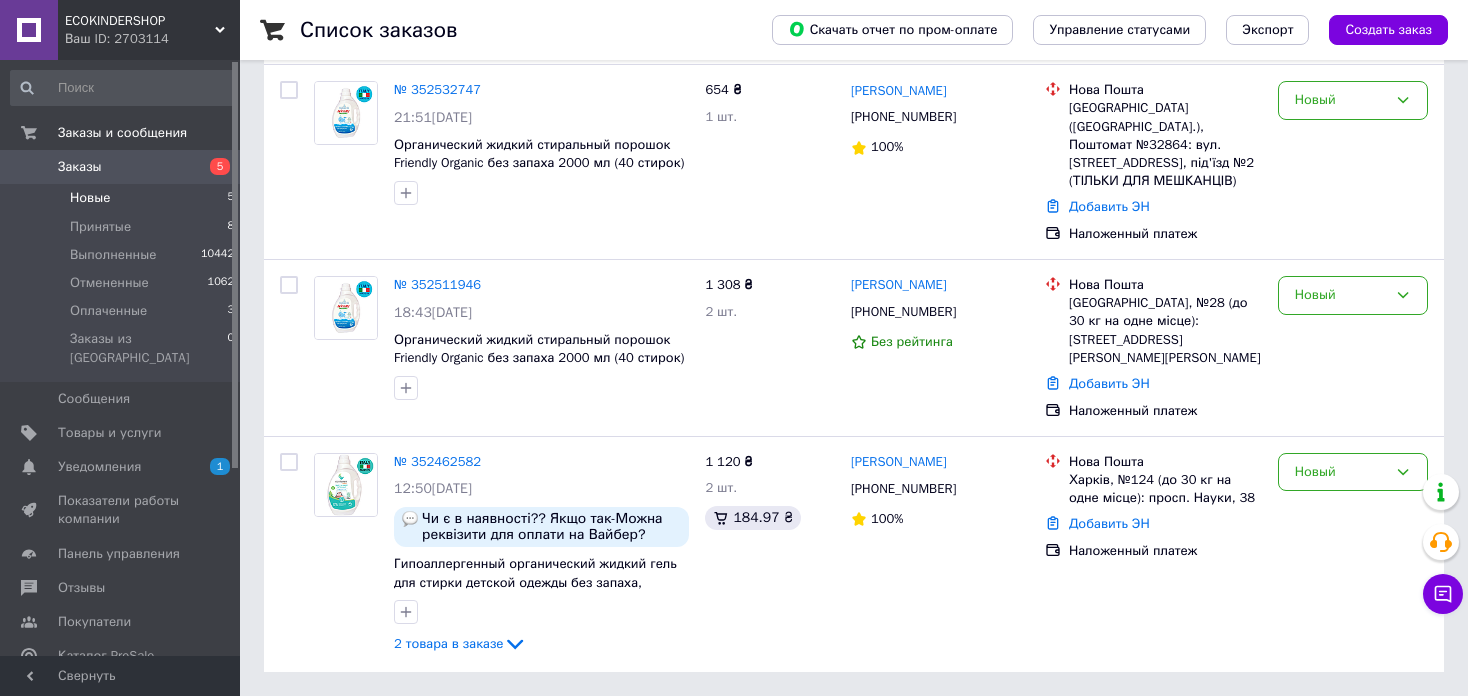 scroll, scrollTop: 184, scrollLeft: 0, axis: vertical 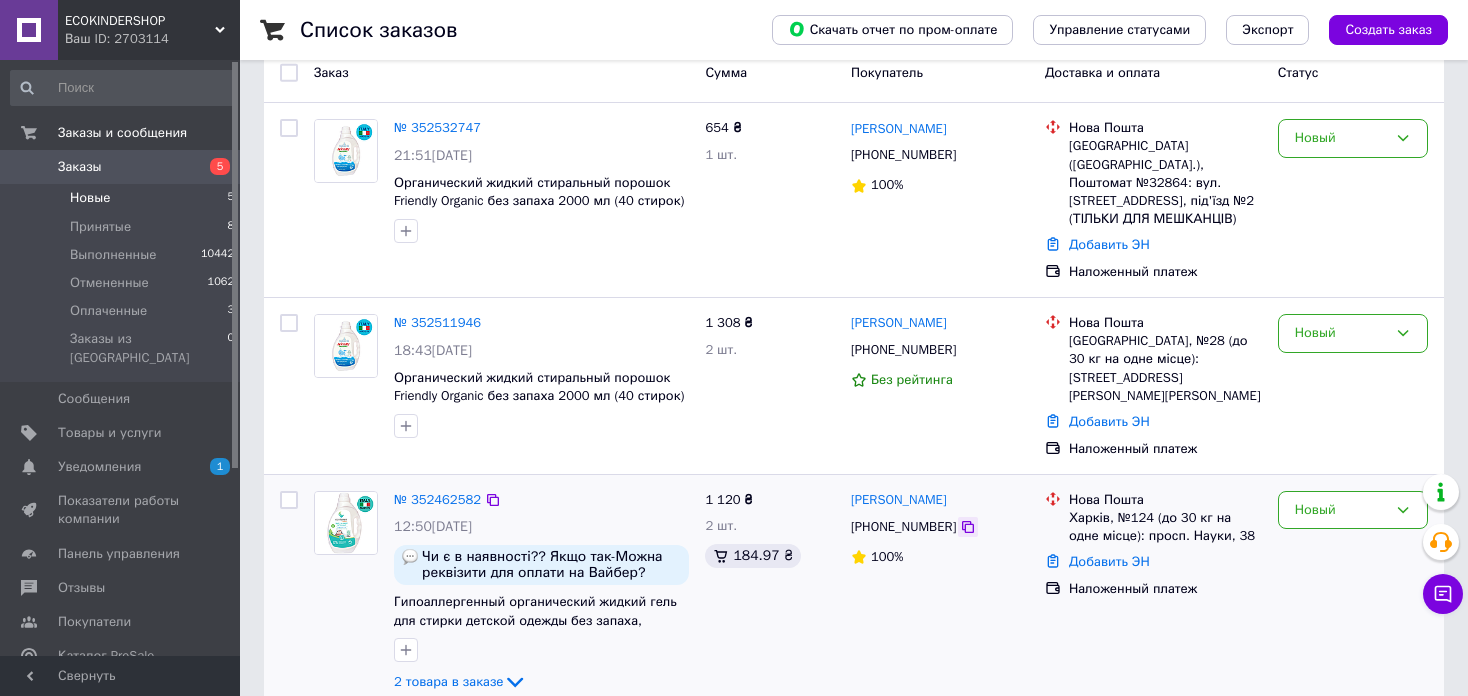 click 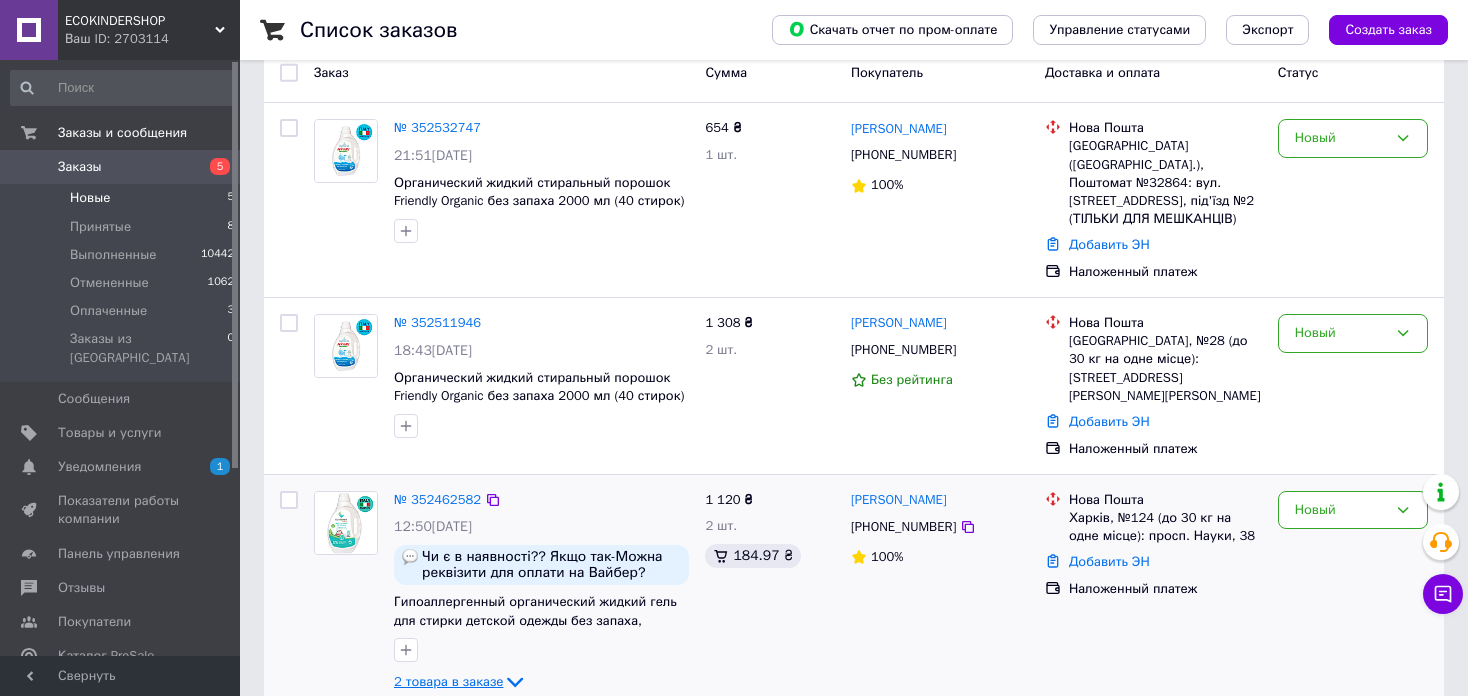 click 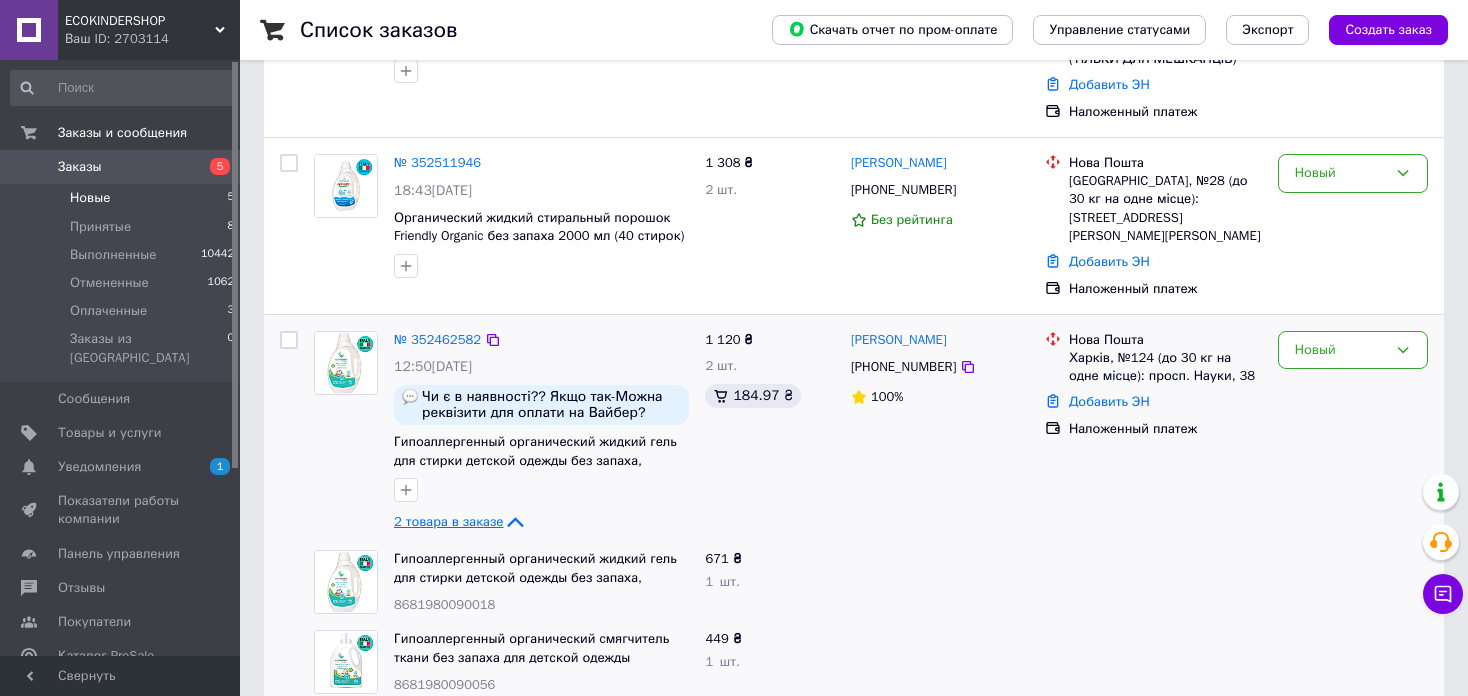 scroll, scrollTop: 345, scrollLeft: 0, axis: vertical 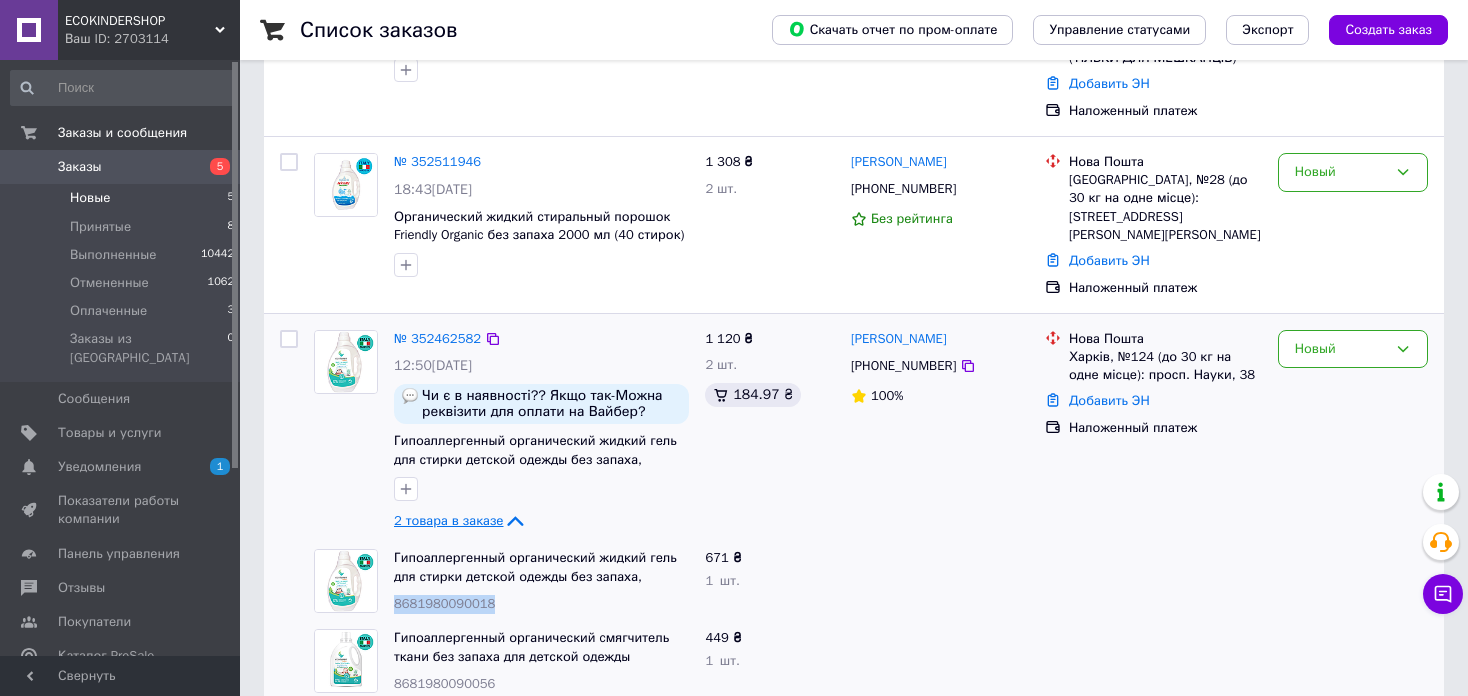 drag, startPoint x: 488, startPoint y: 565, endPoint x: 395, endPoint y: 565, distance: 93 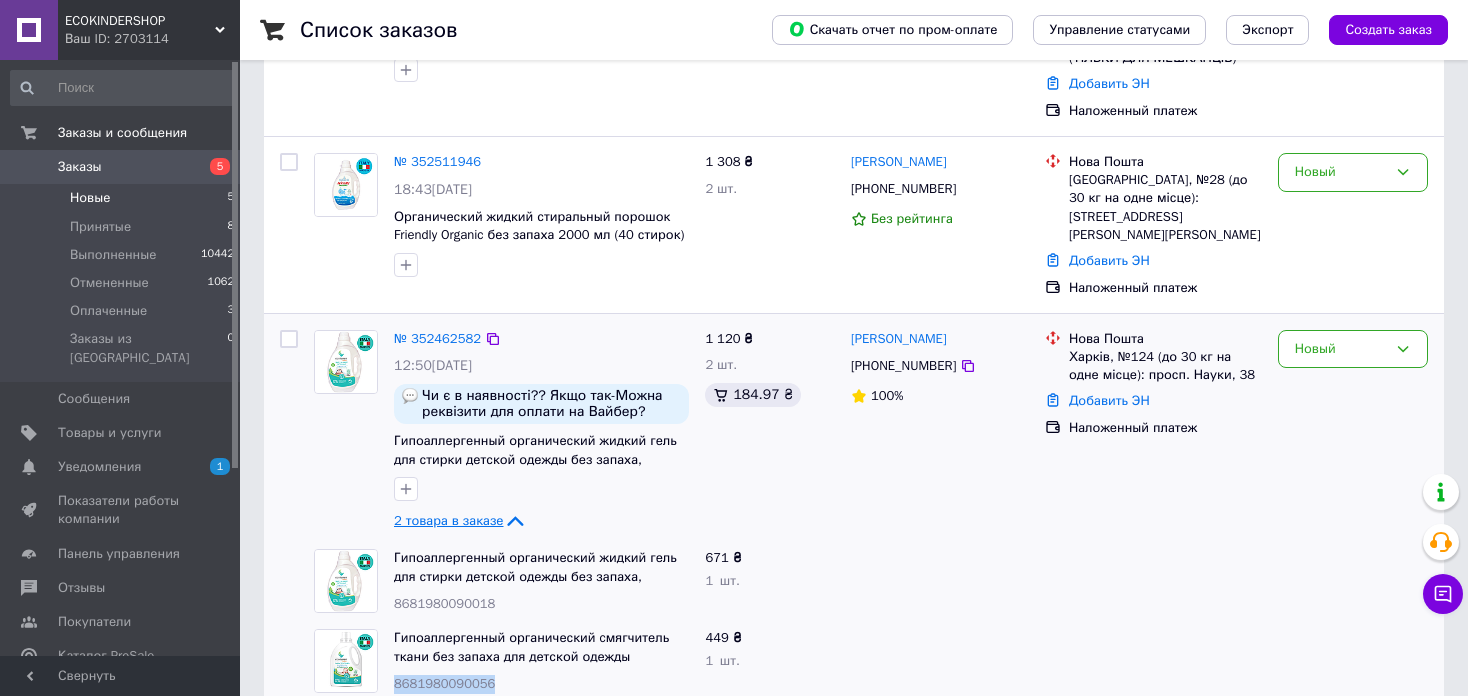 drag, startPoint x: 503, startPoint y: 650, endPoint x: 387, endPoint y: 646, distance: 116.06895 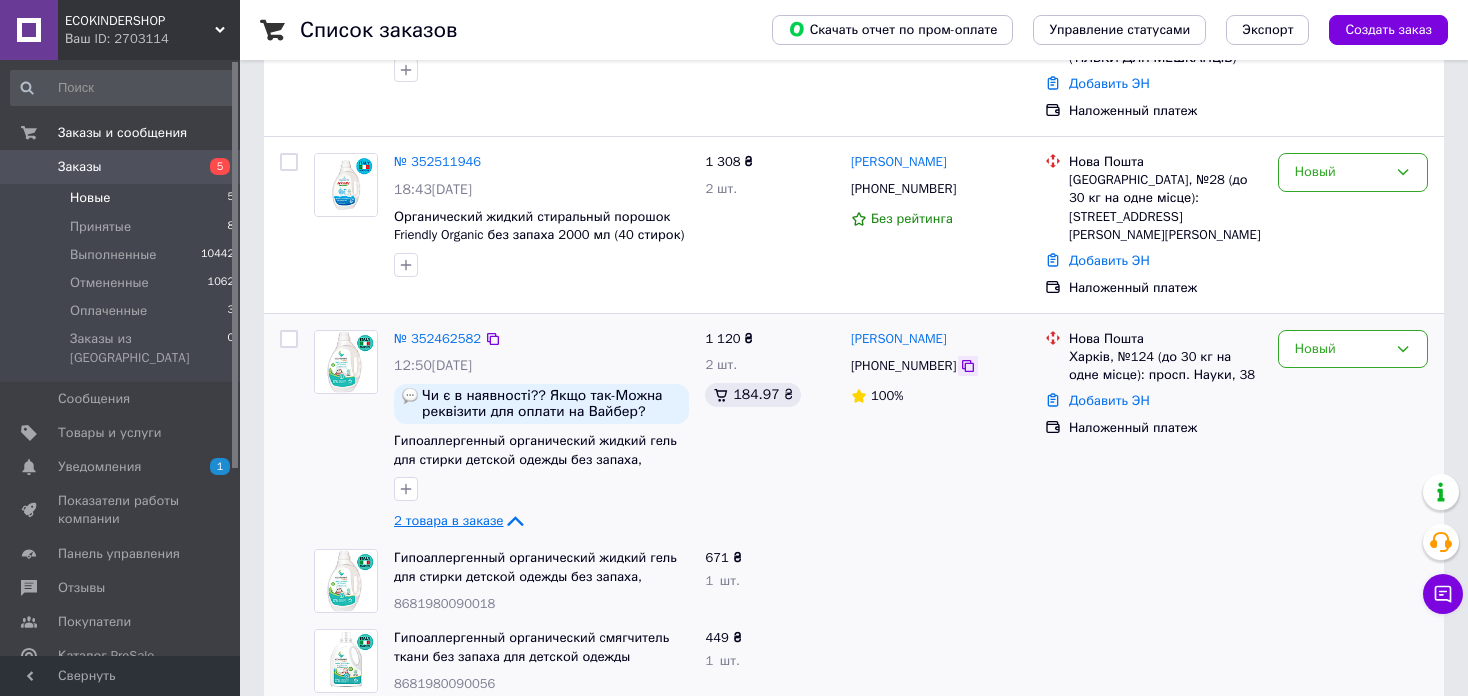 click 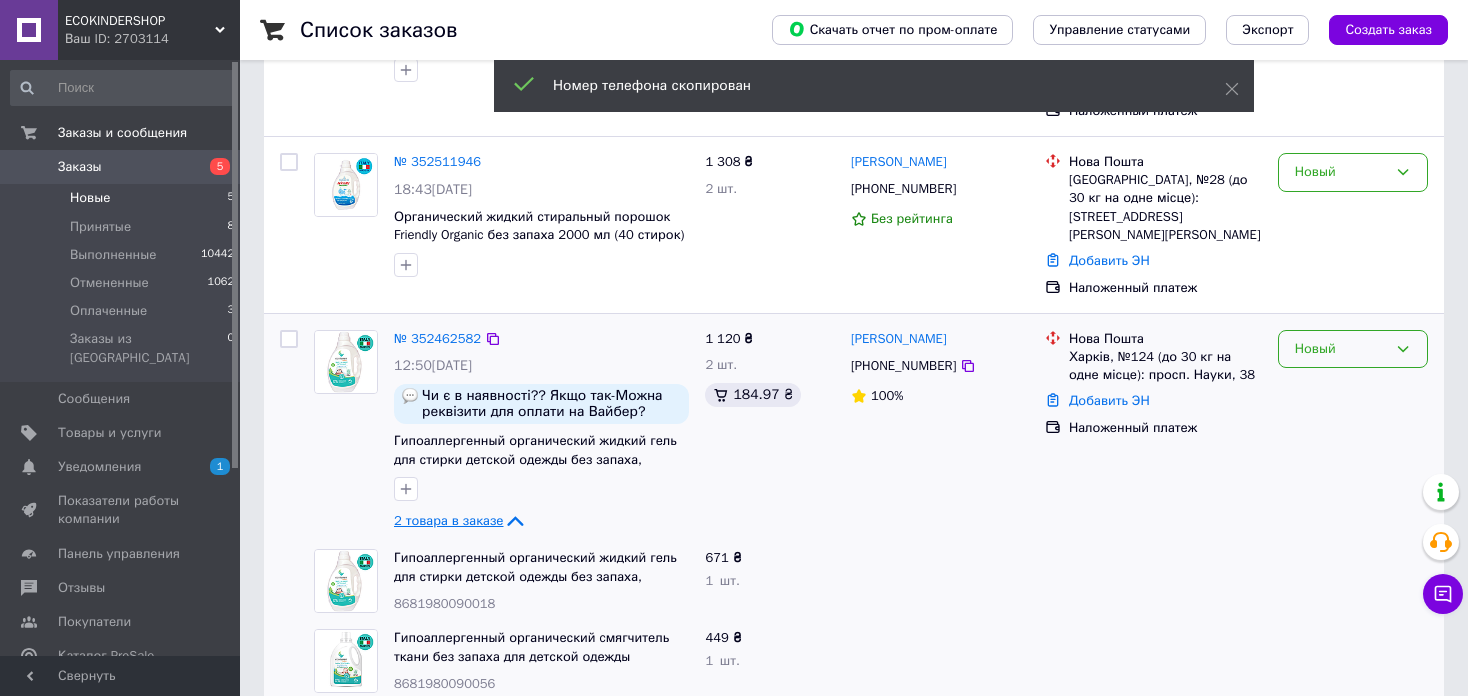 click on "Новый" at bounding box center (1353, 349) 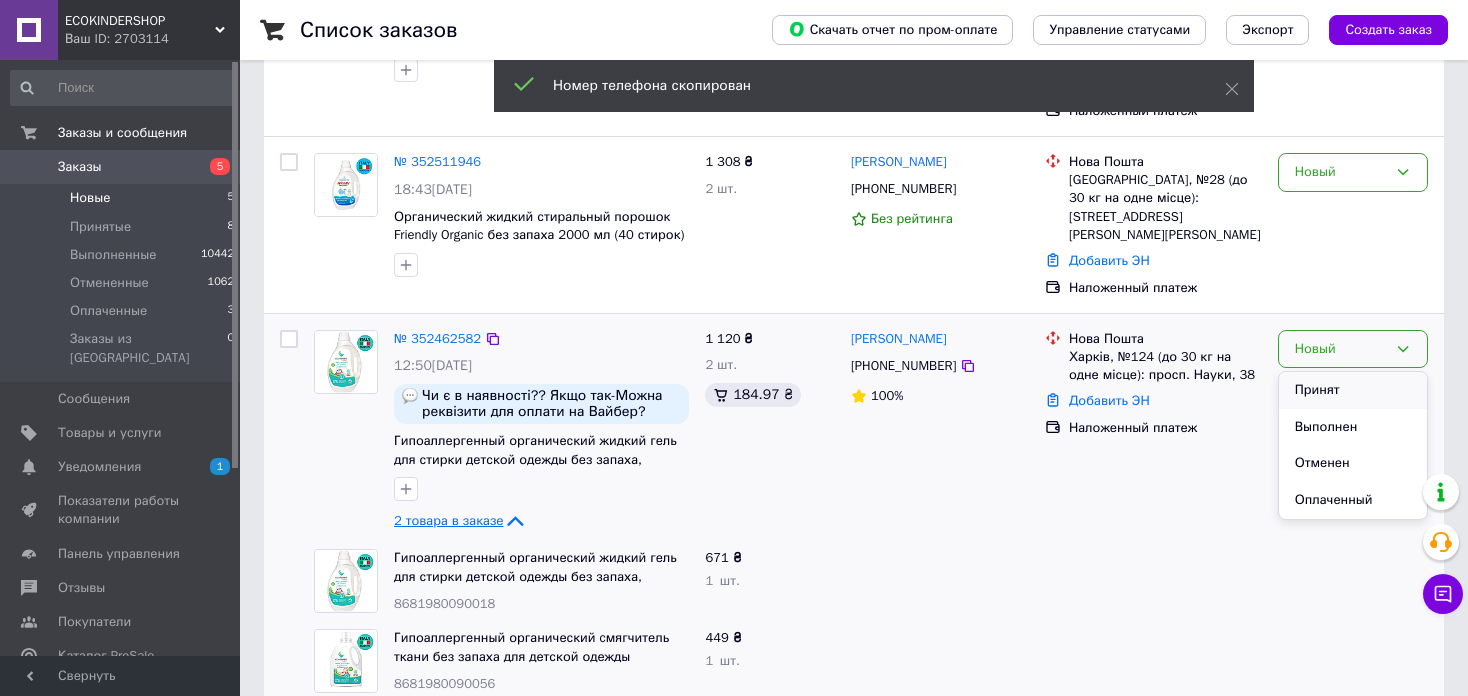 click on "Принят" at bounding box center (1353, 390) 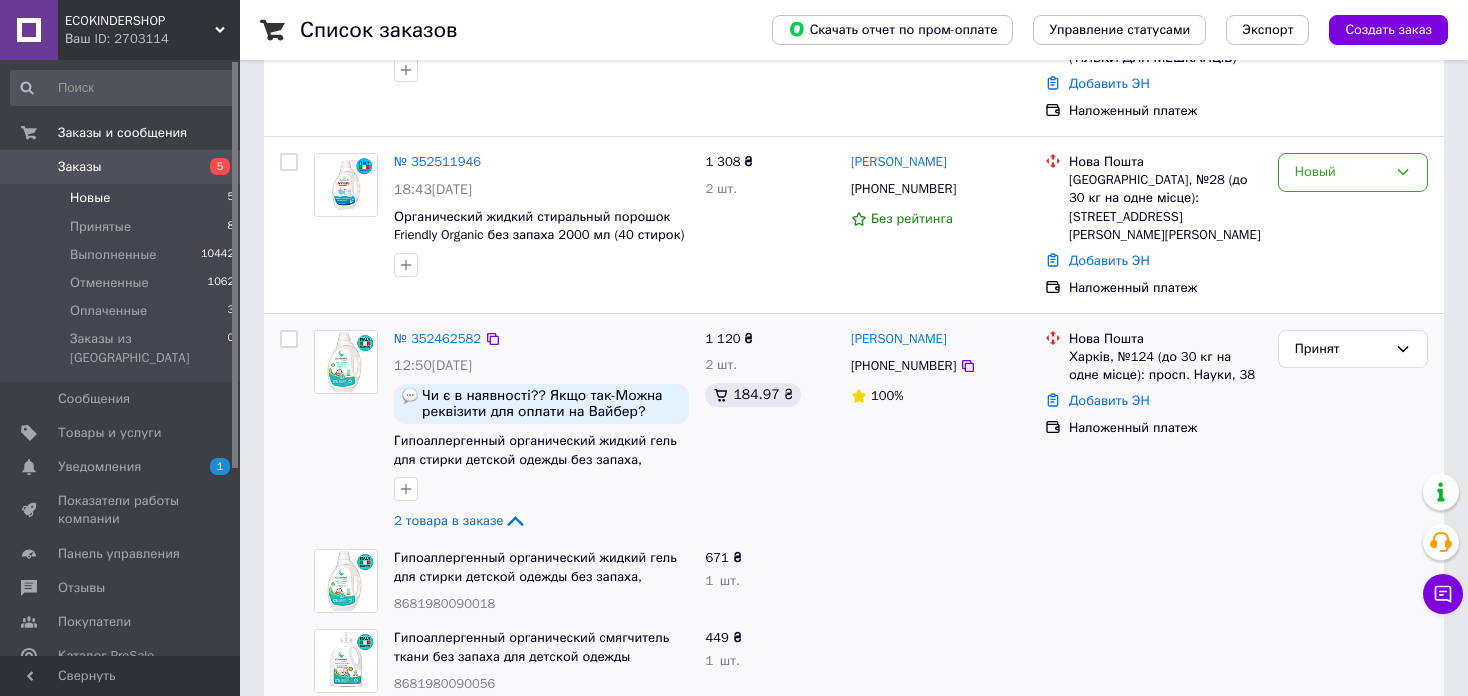 click 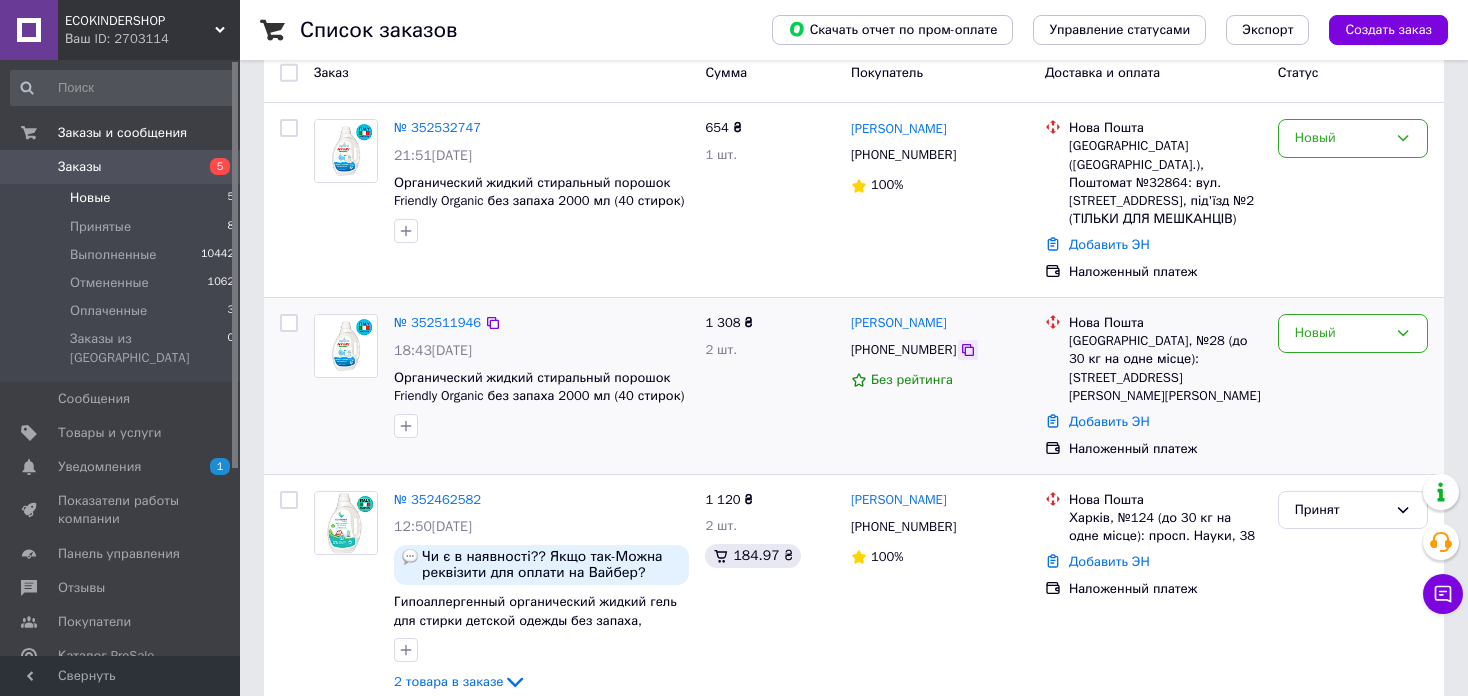 click 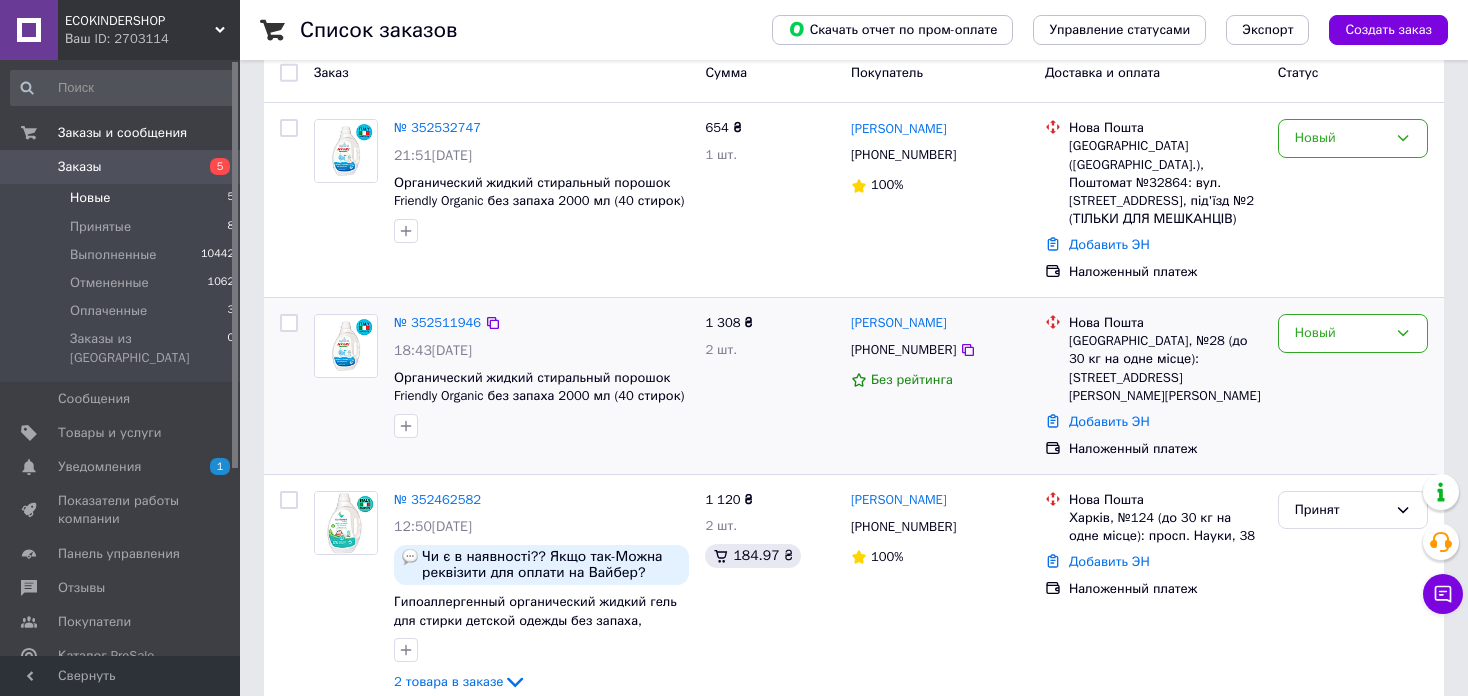 click on "Новый" at bounding box center (1353, 333) 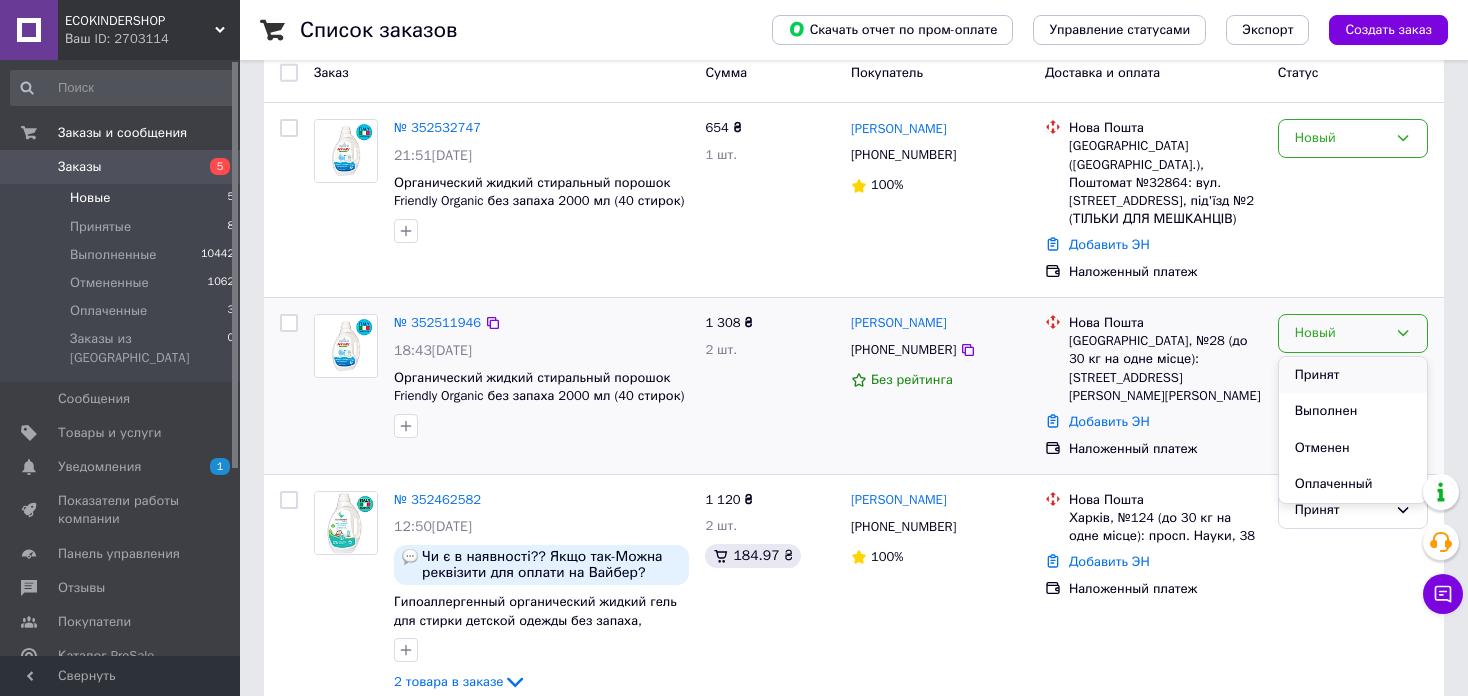 click on "Принят" at bounding box center [1353, 375] 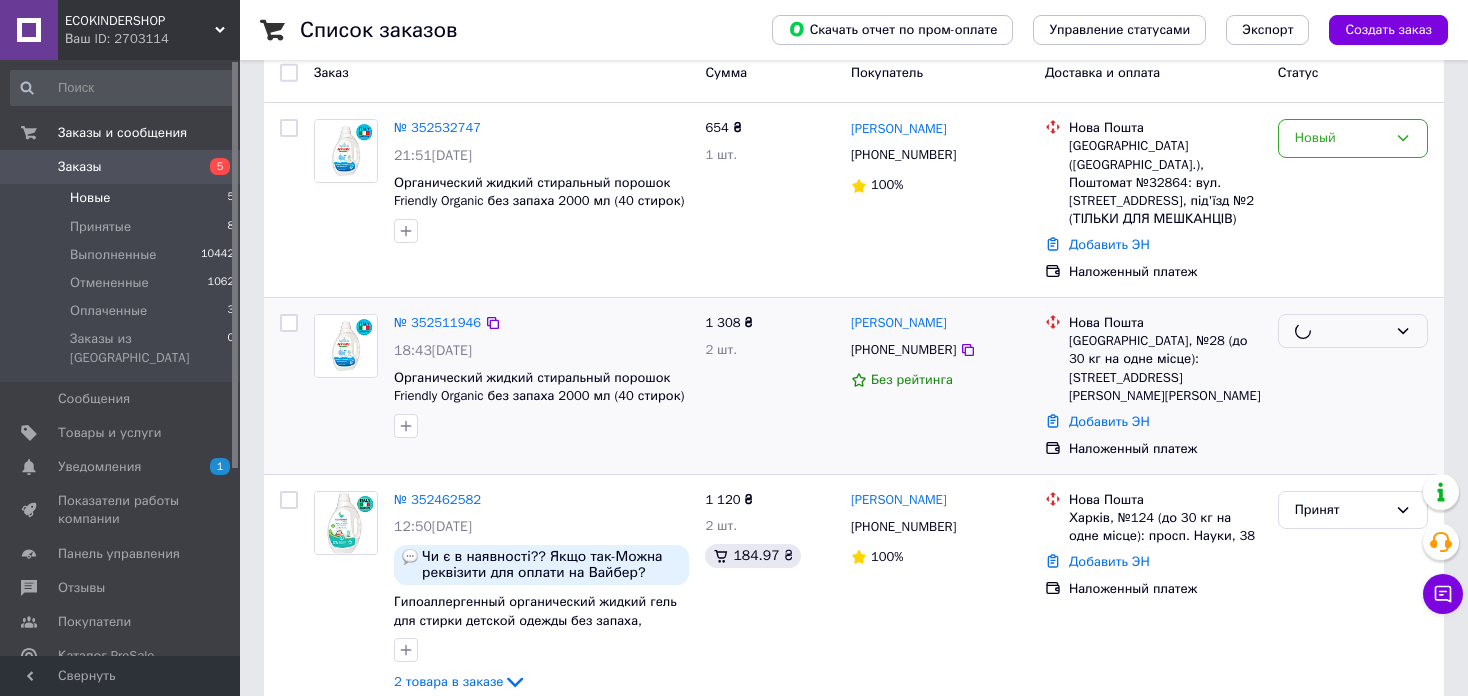 click on "№ 352511946" at bounding box center [437, 322] 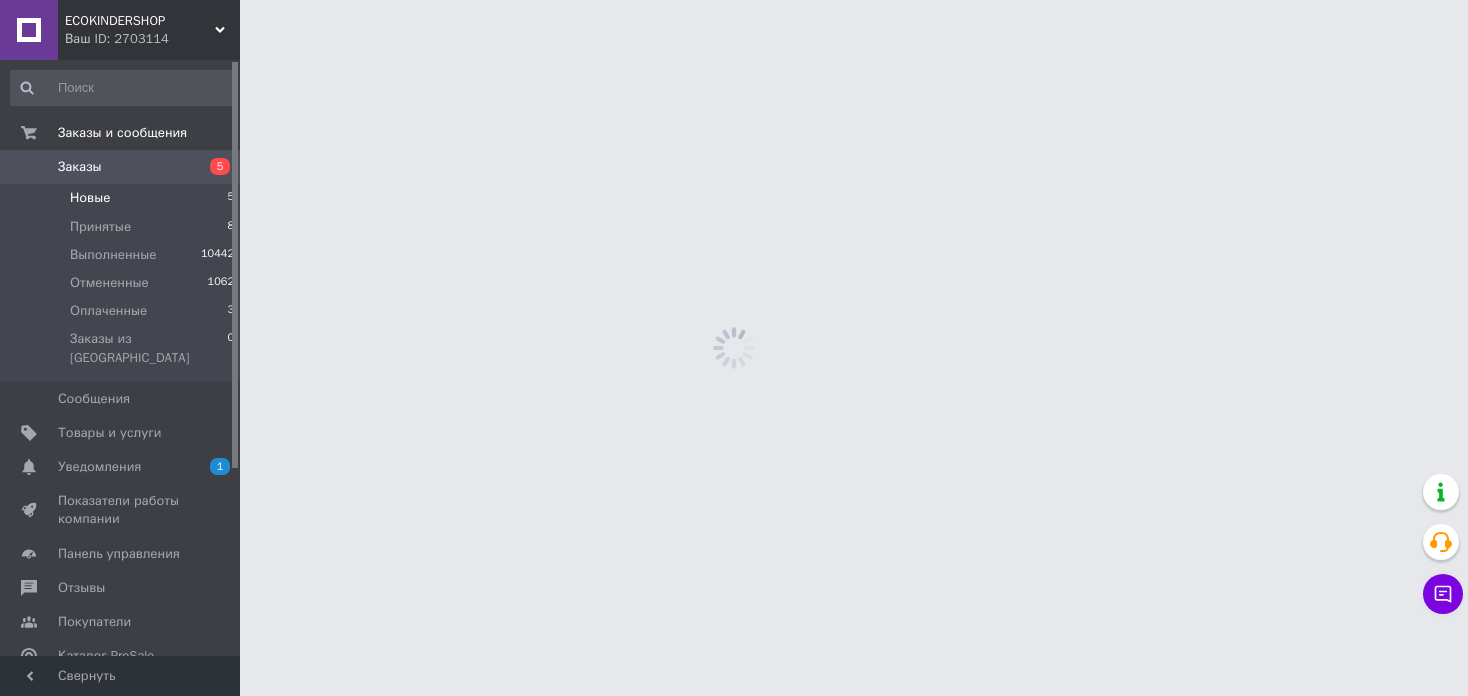 scroll, scrollTop: 0, scrollLeft: 0, axis: both 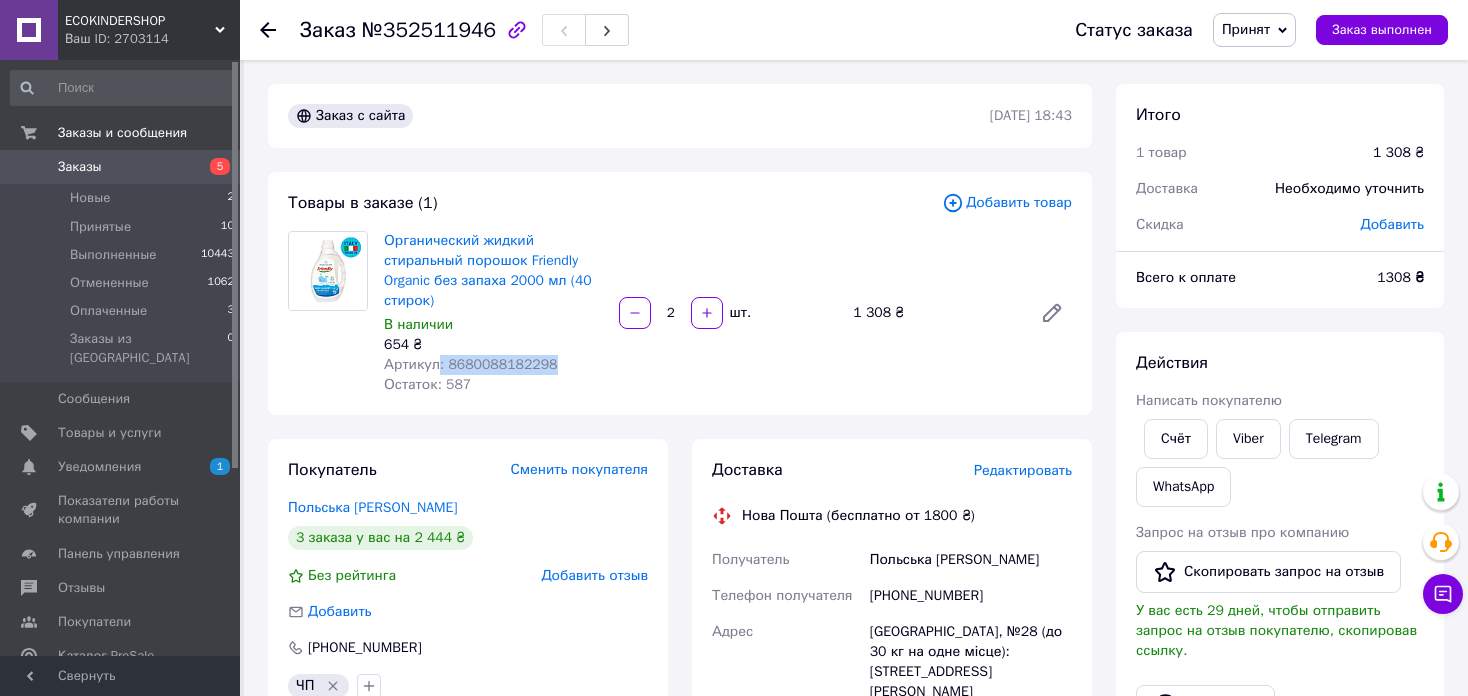 drag, startPoint x: 559, startPoint y: 364, endPoint x: 437, endPoint y: 368, distance: 122.06556 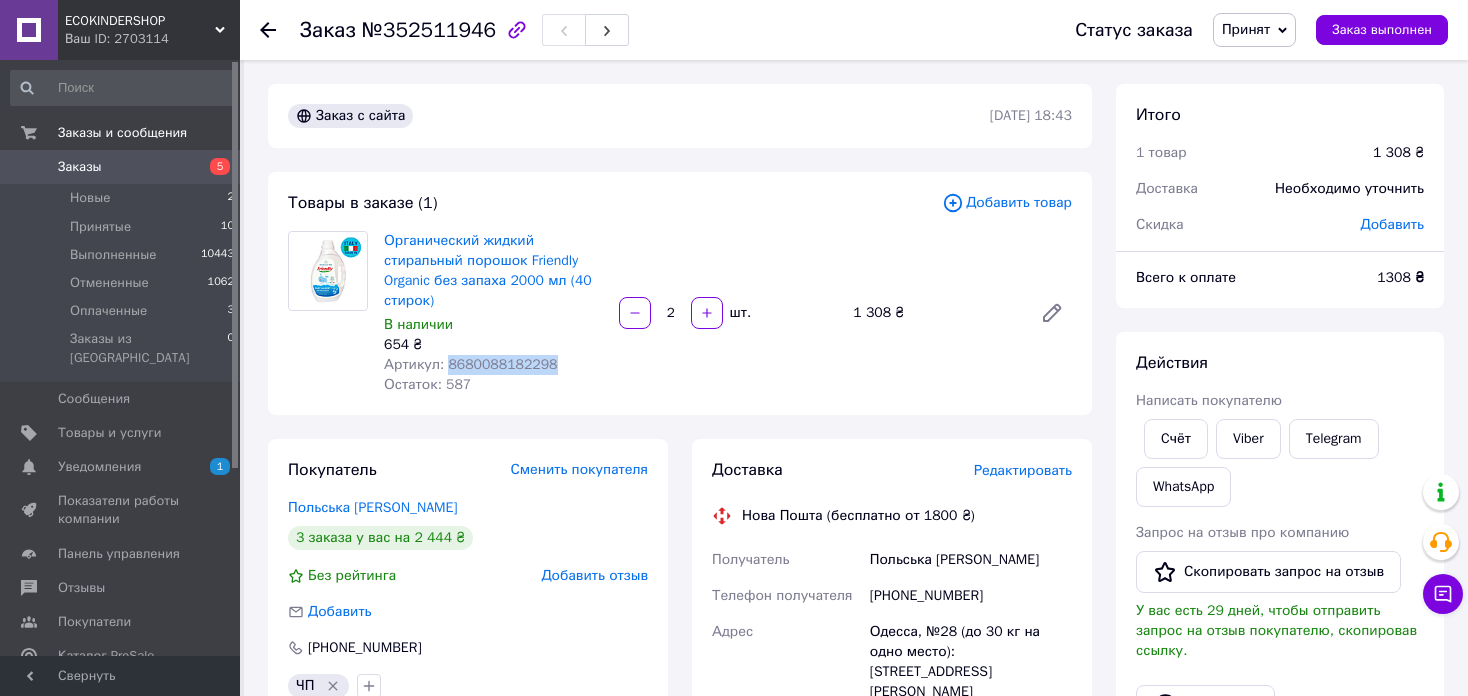 drag, startPoint x: 592, startPoint y: 370, endPoint x: 443, endPoint y: 374, distance: 149.05368 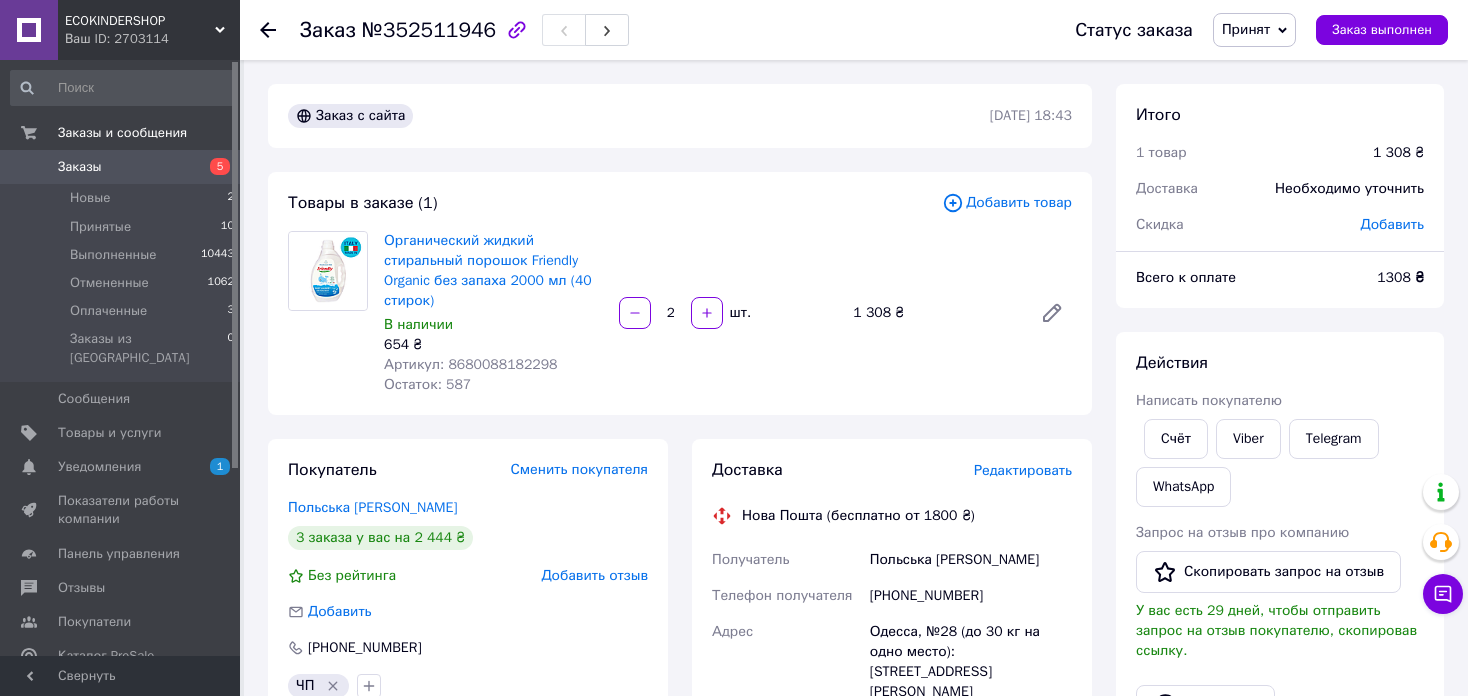 click 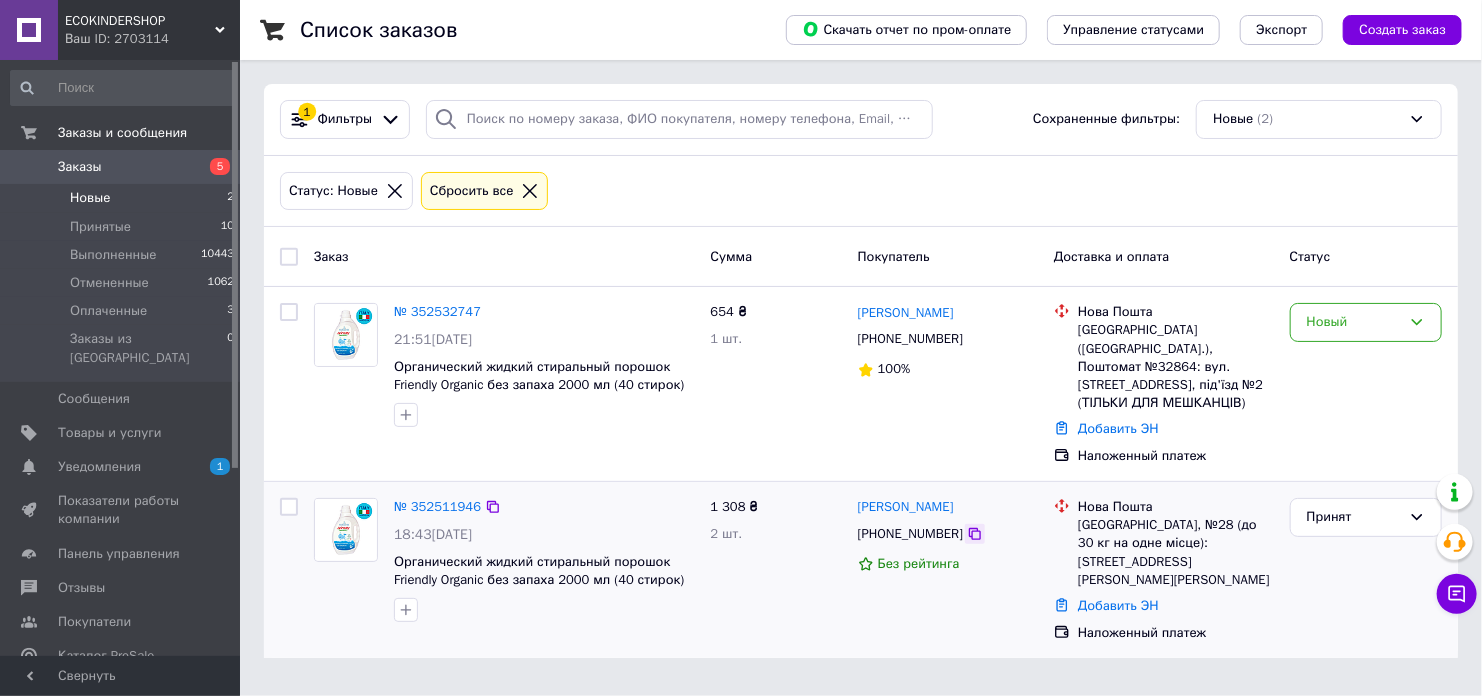 click 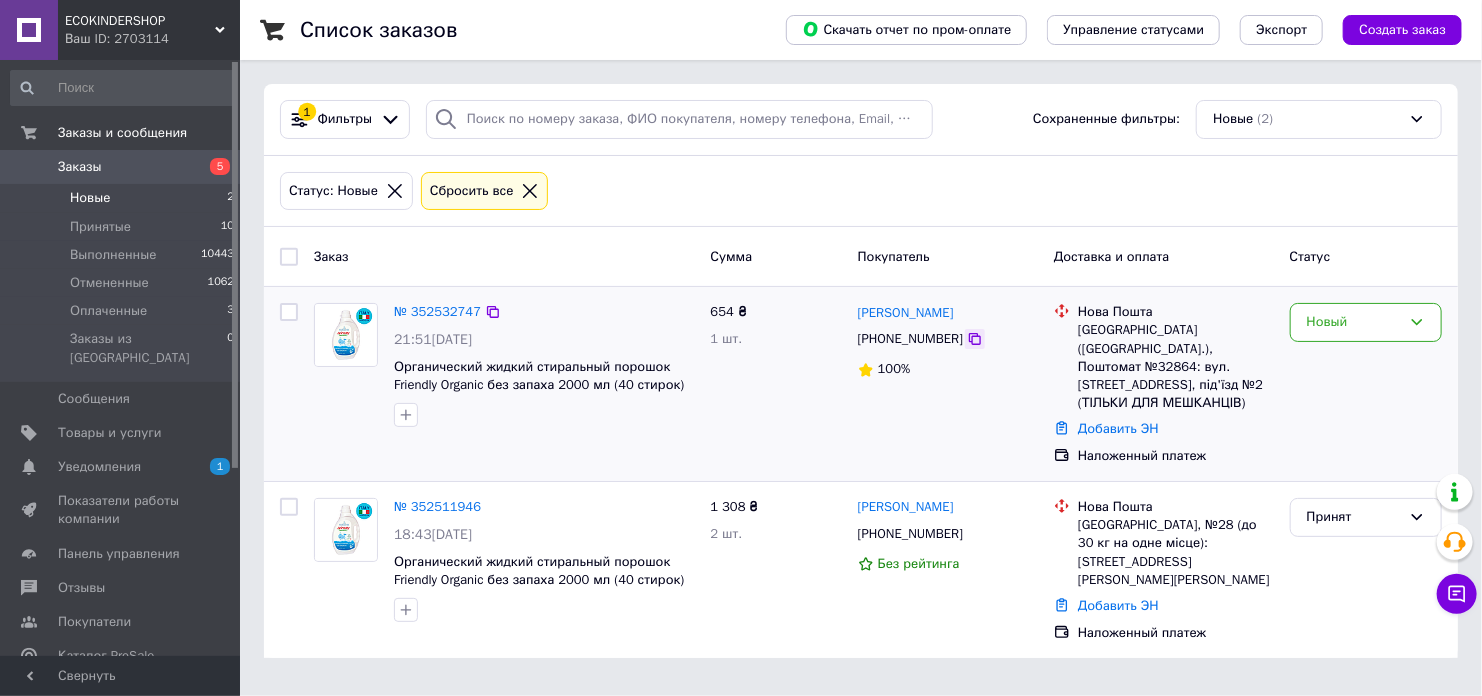click 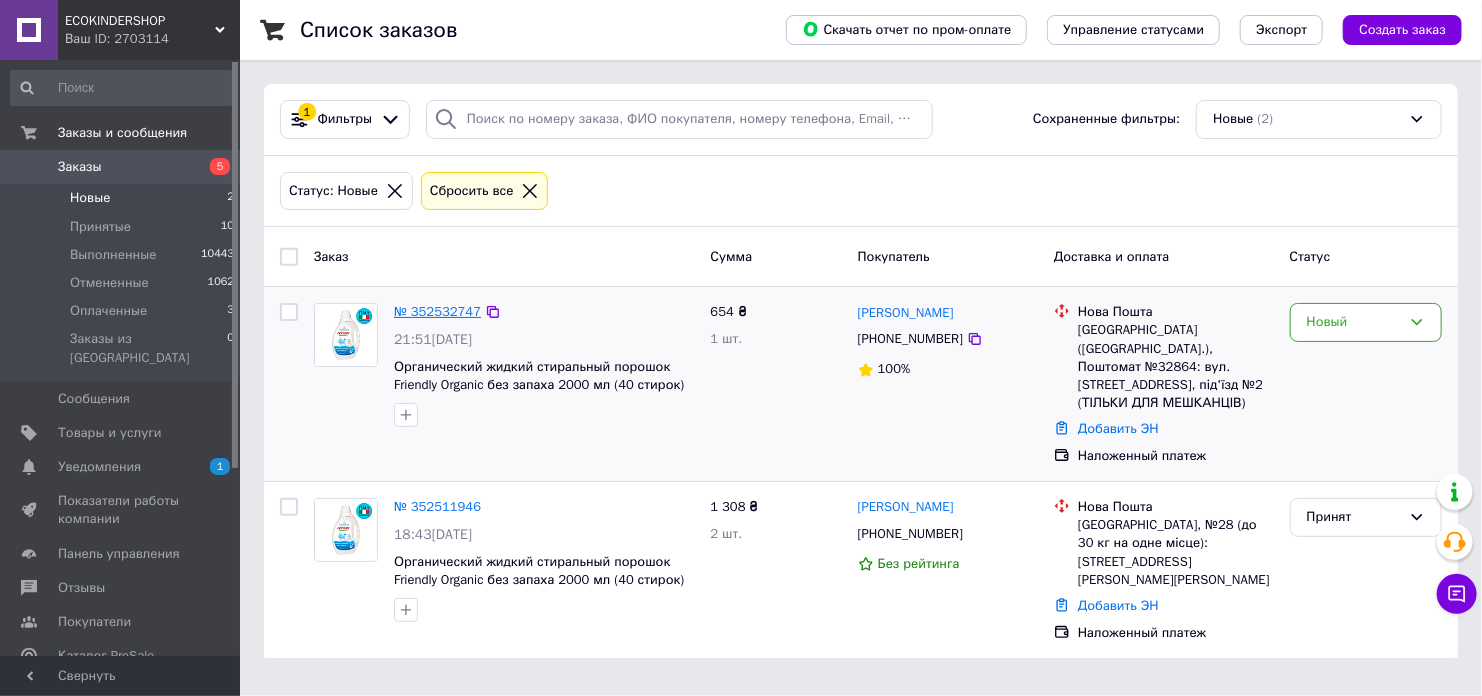drag, startPoint x: 431, startPoint y: 302, endPoint x: 414, endPoint y: 314, distance: 20.808653 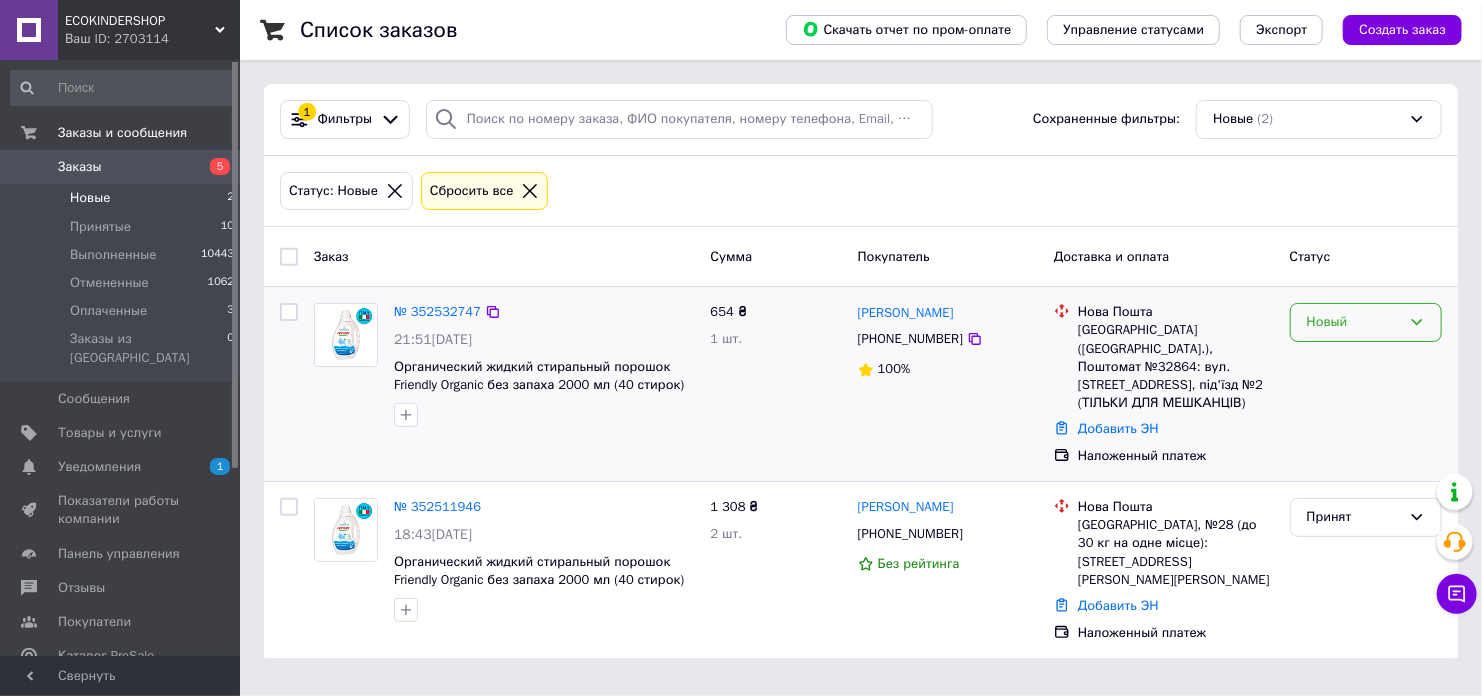 click on "Новый" at bounding box center (1366, 322) 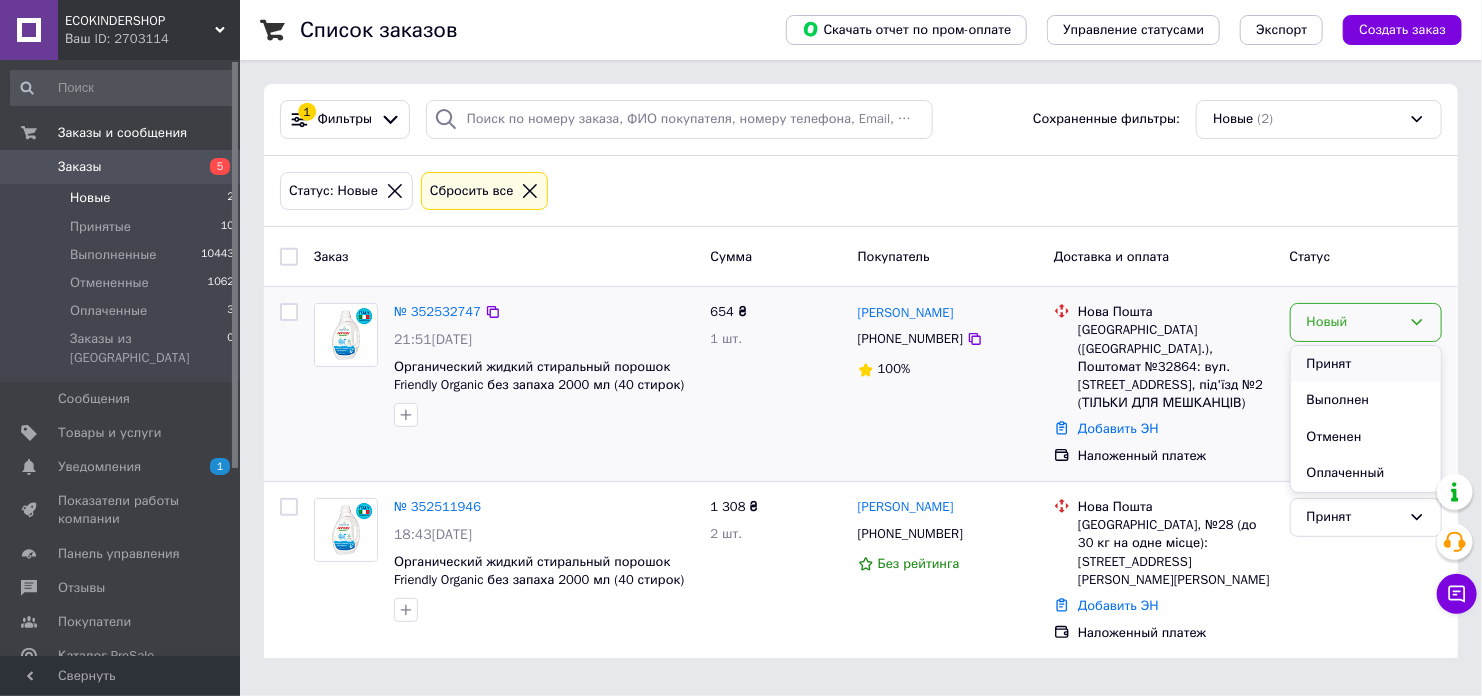 click on "Принят" at bounding box center (1366, 364) 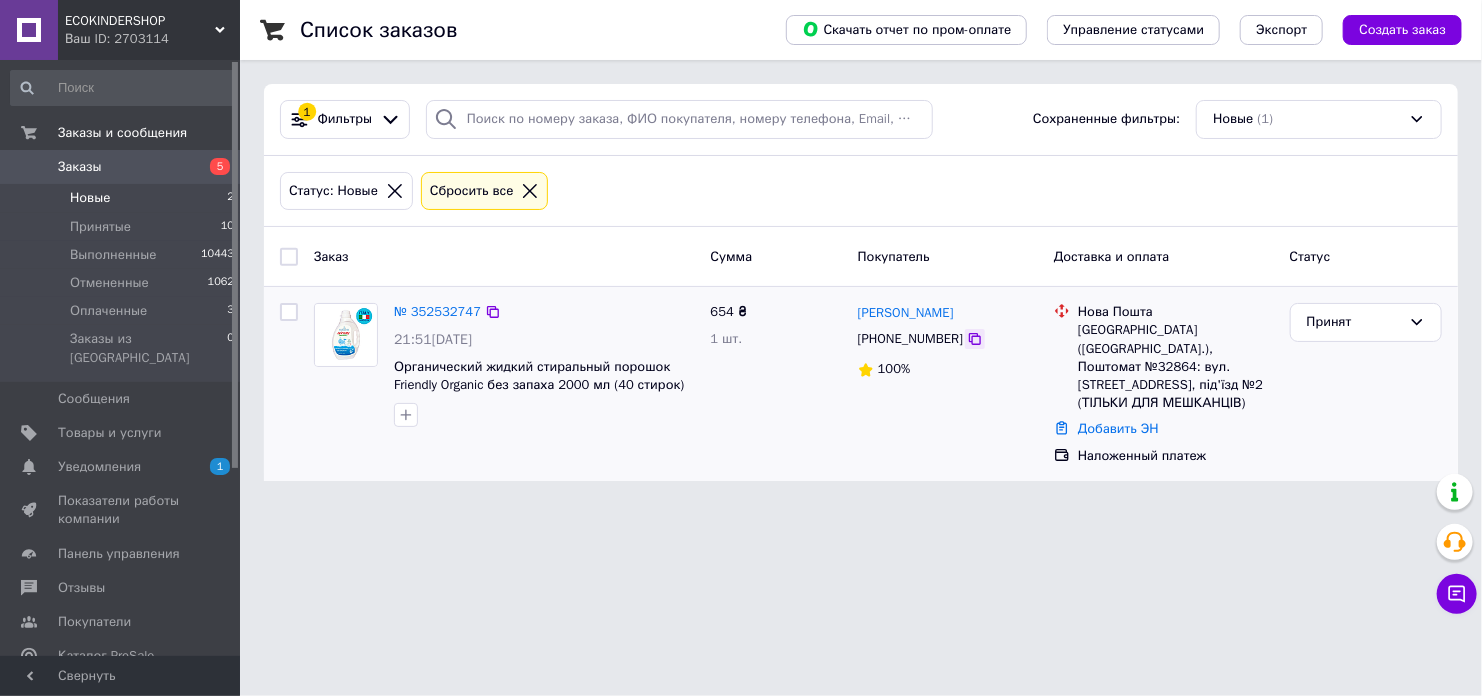 click at bounding box center (975, 339) 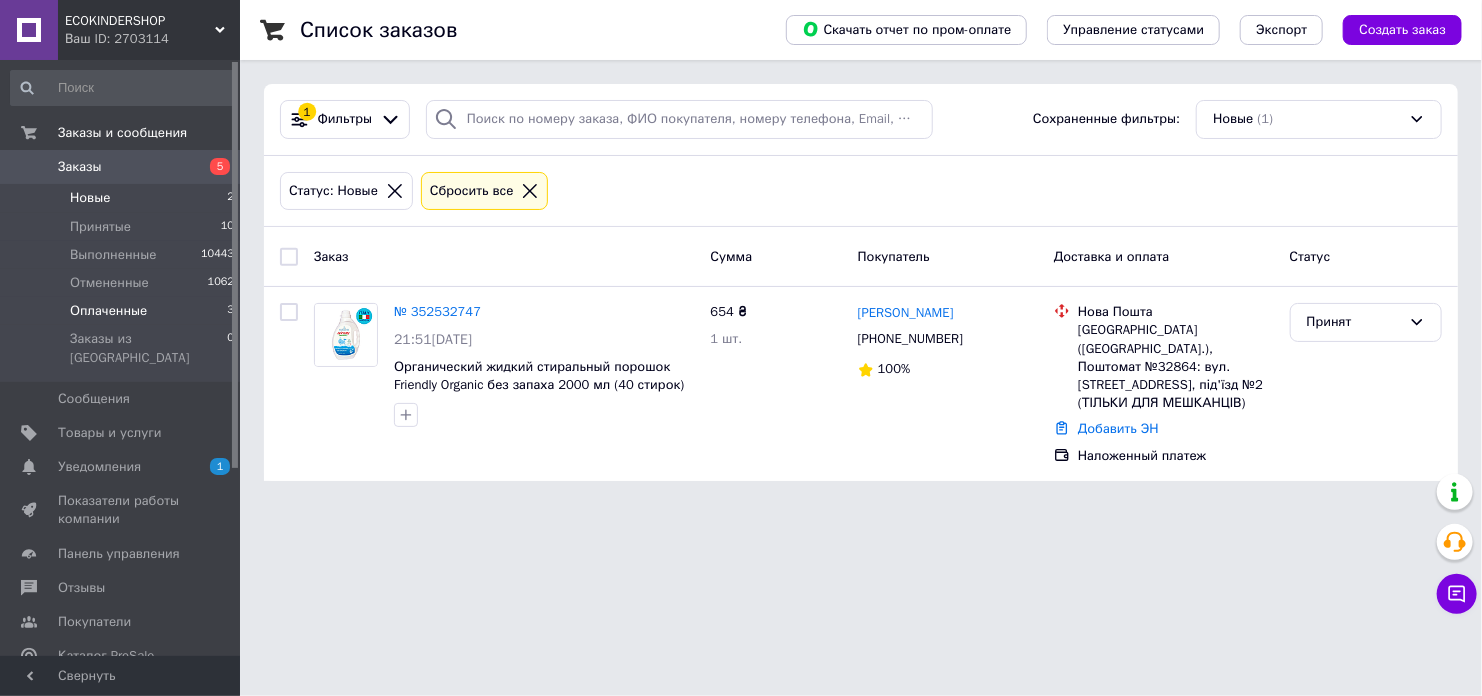 click on "Оплаченные" at bounding box center [108, 311] 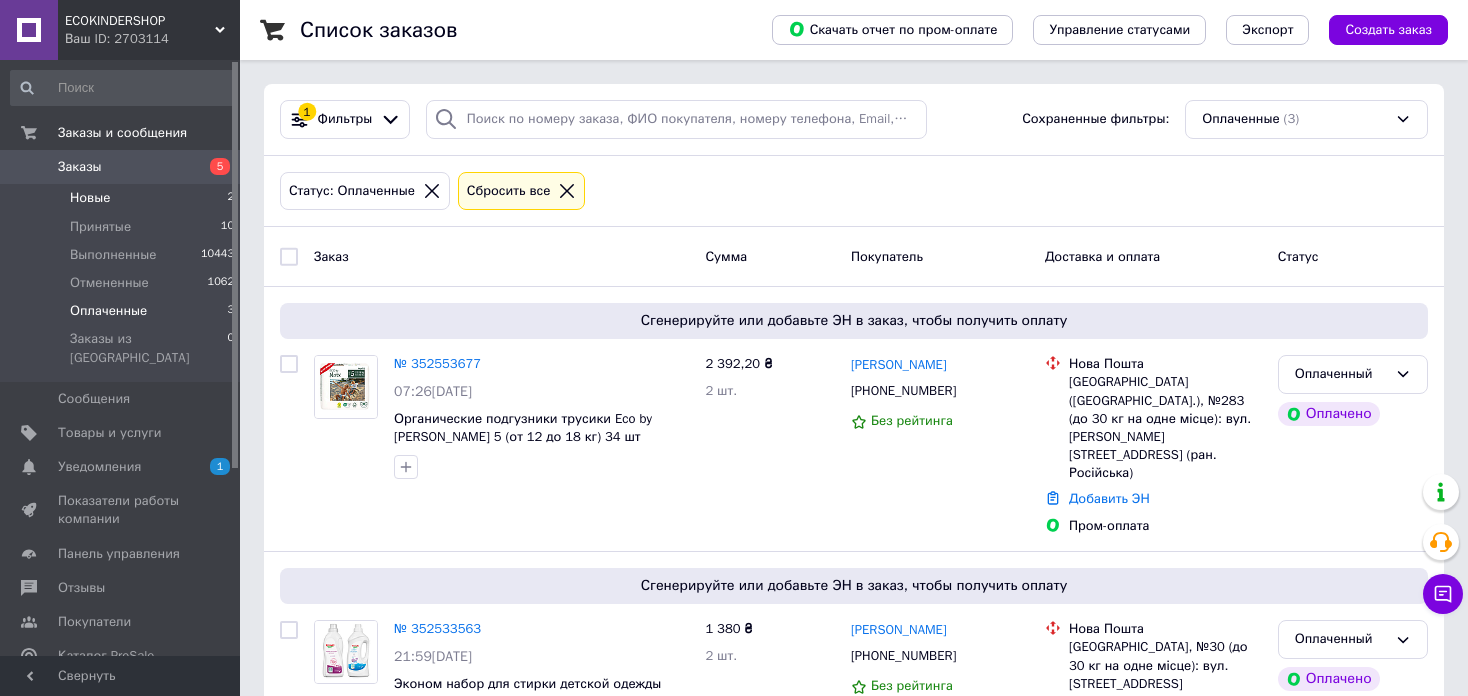 click on "Новые" at bounding box center [90, 198] 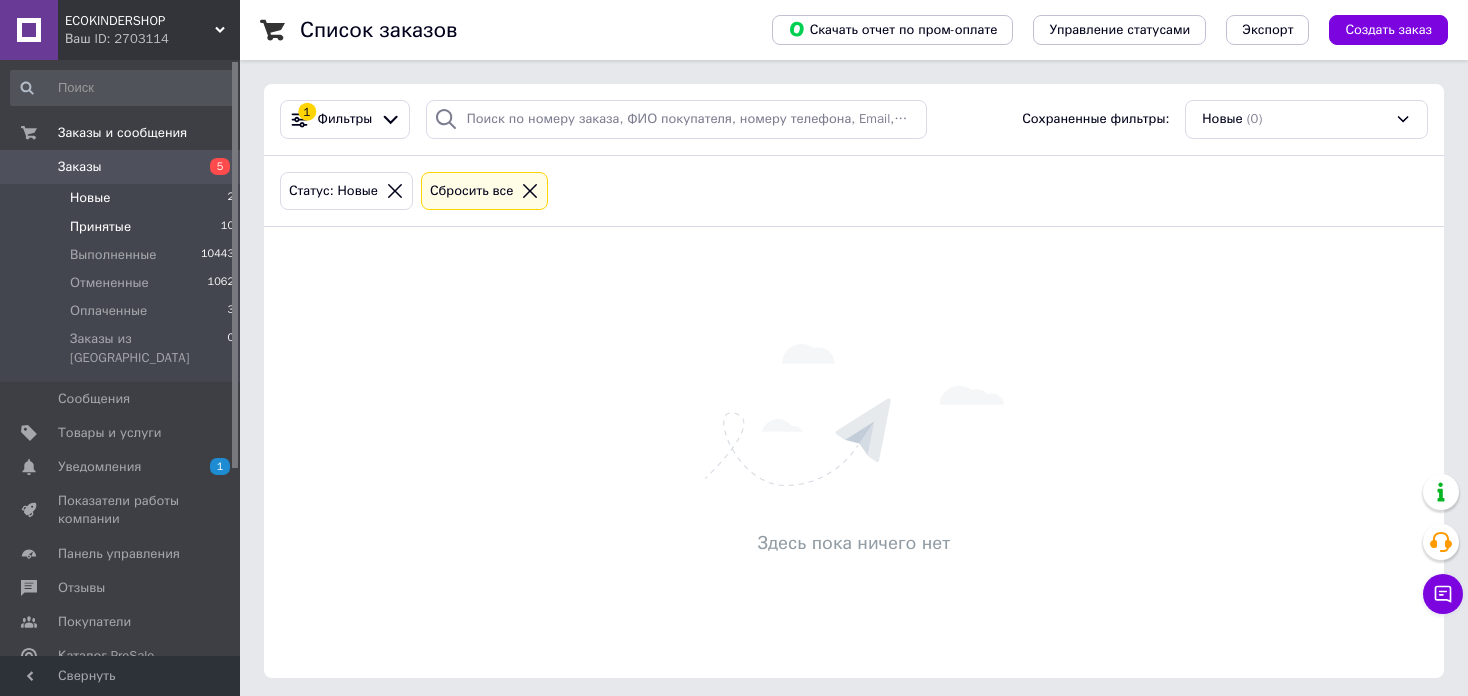 click on "Принятые 10" at bounding box center (123, 227) 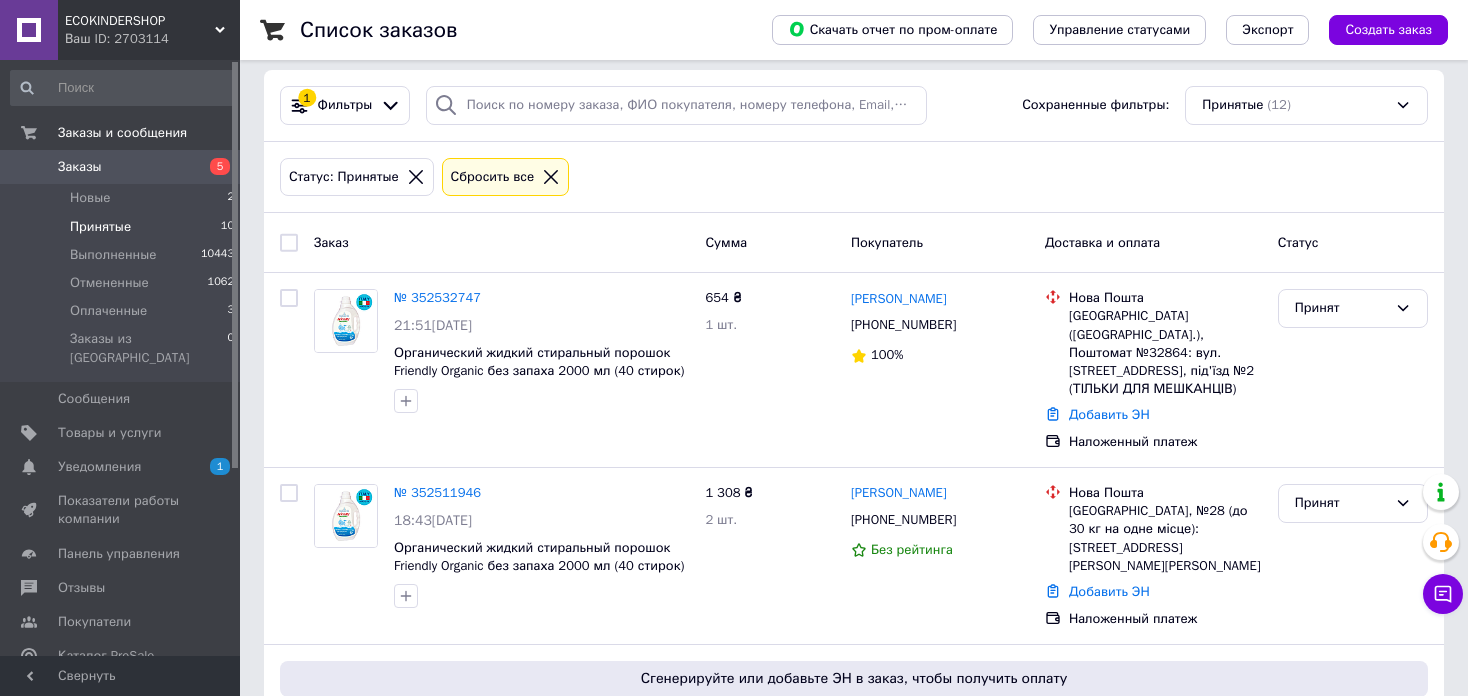scroll, scrollTop: 0, scrollLeft: 0, axis: both 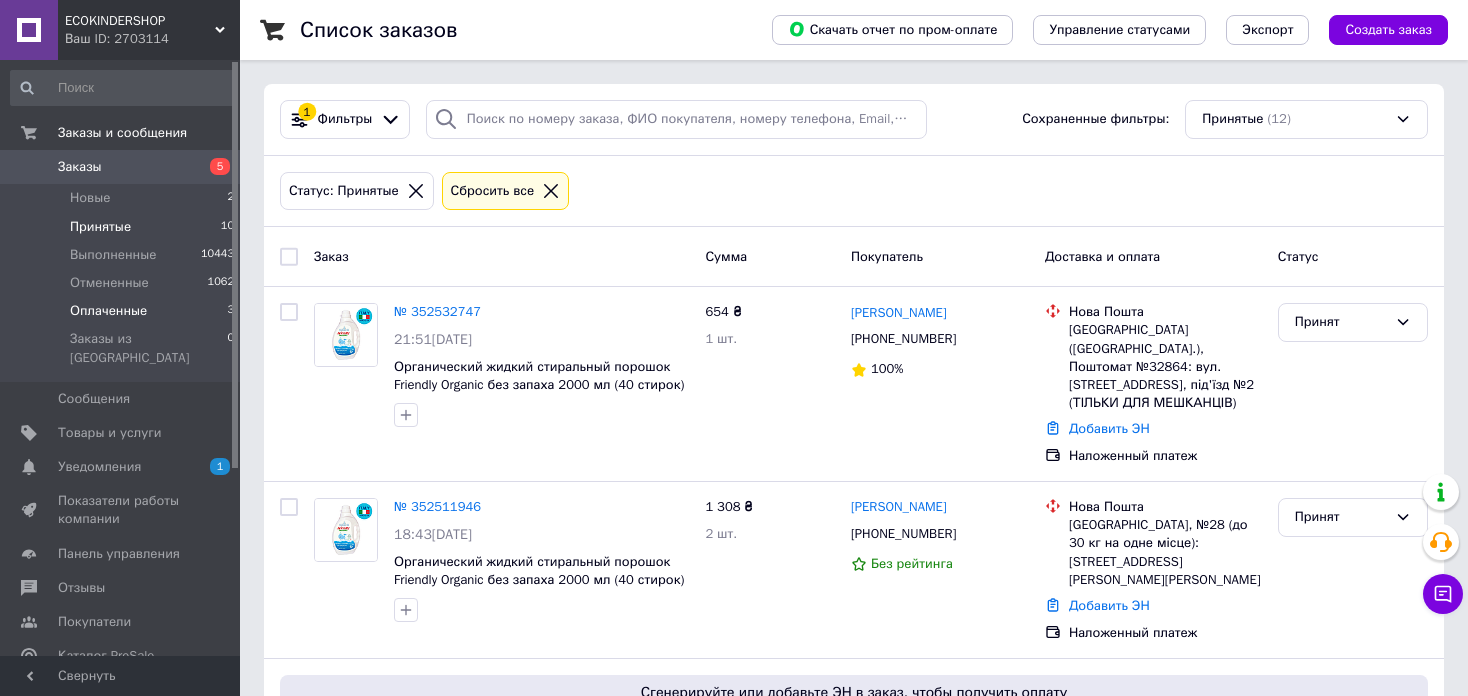 click on "Оплаченные" at bounding box center [108, 311] 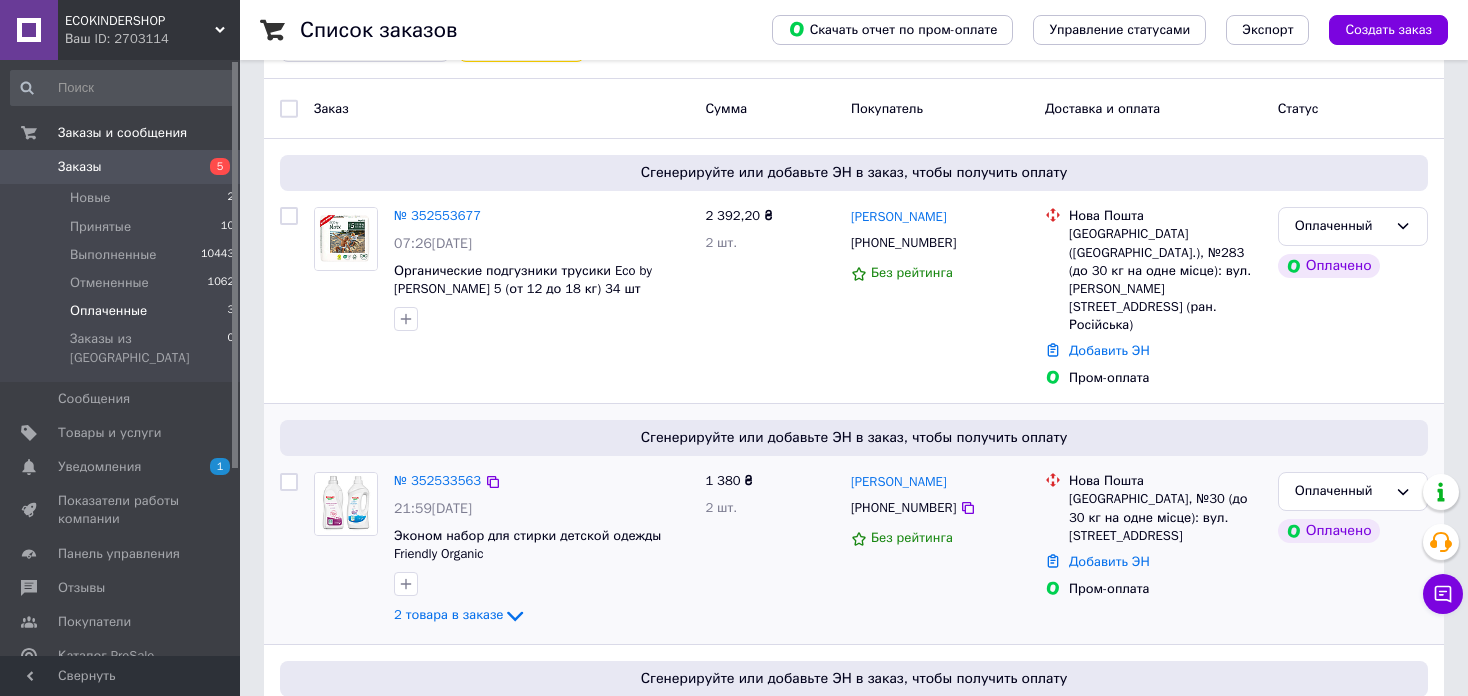 scroll, scrollTop: 290, scrollLeft: 0, axis: vertical 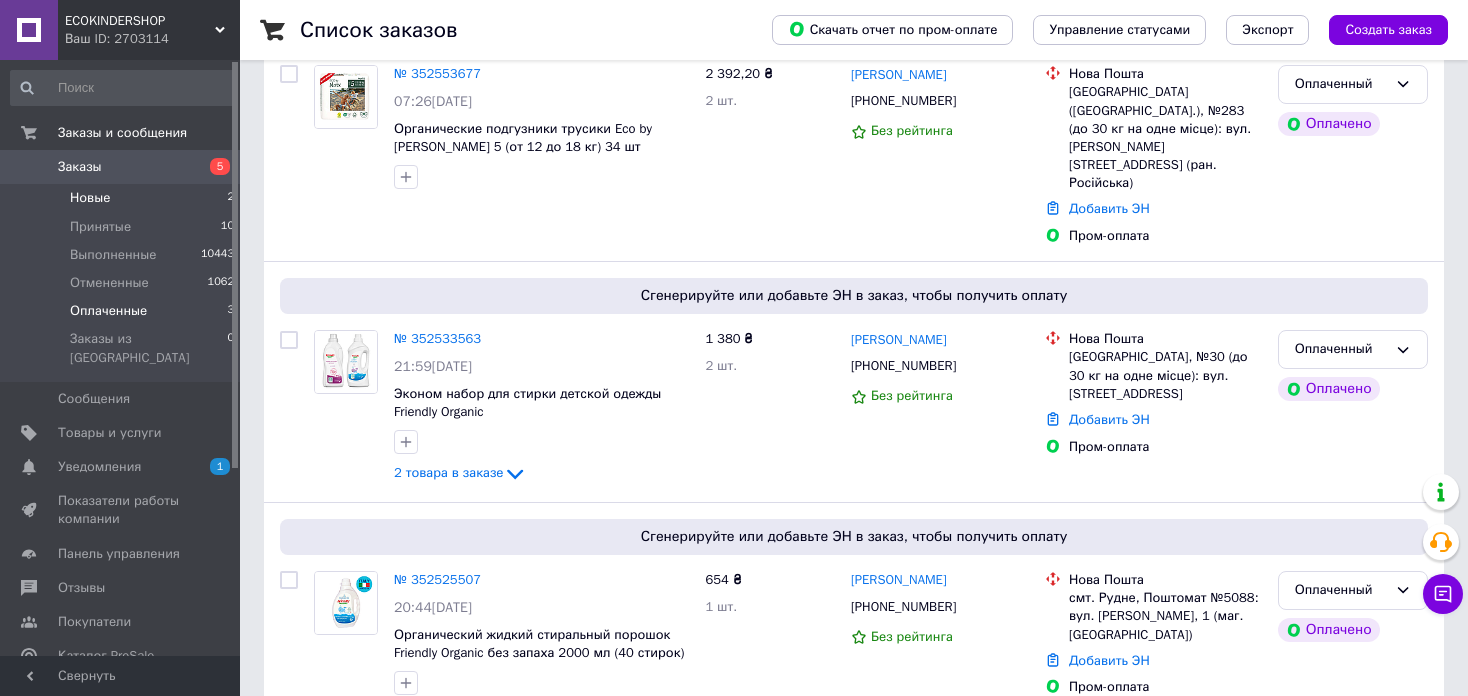 click on "Новые" at bounding box center (90, 198) 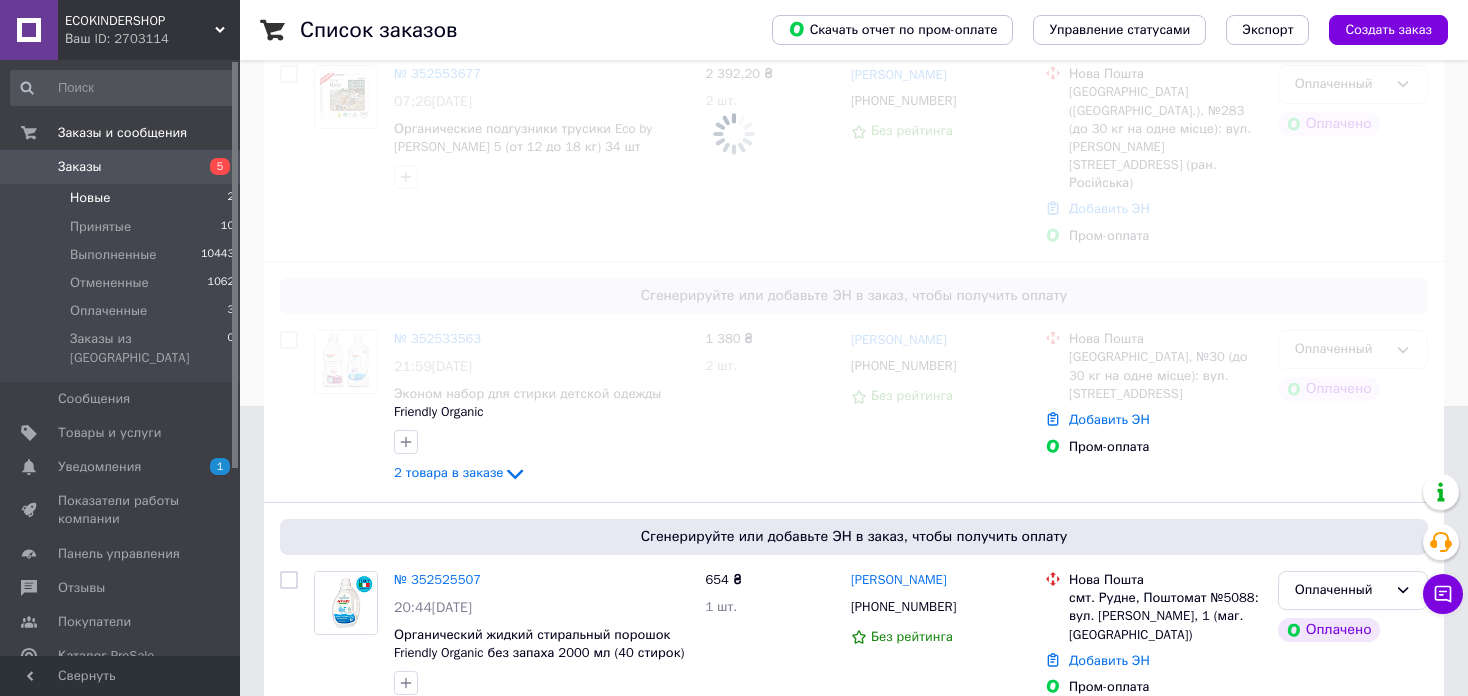scroll, scrollTop: 0, scrollLeft: 0, axis: both 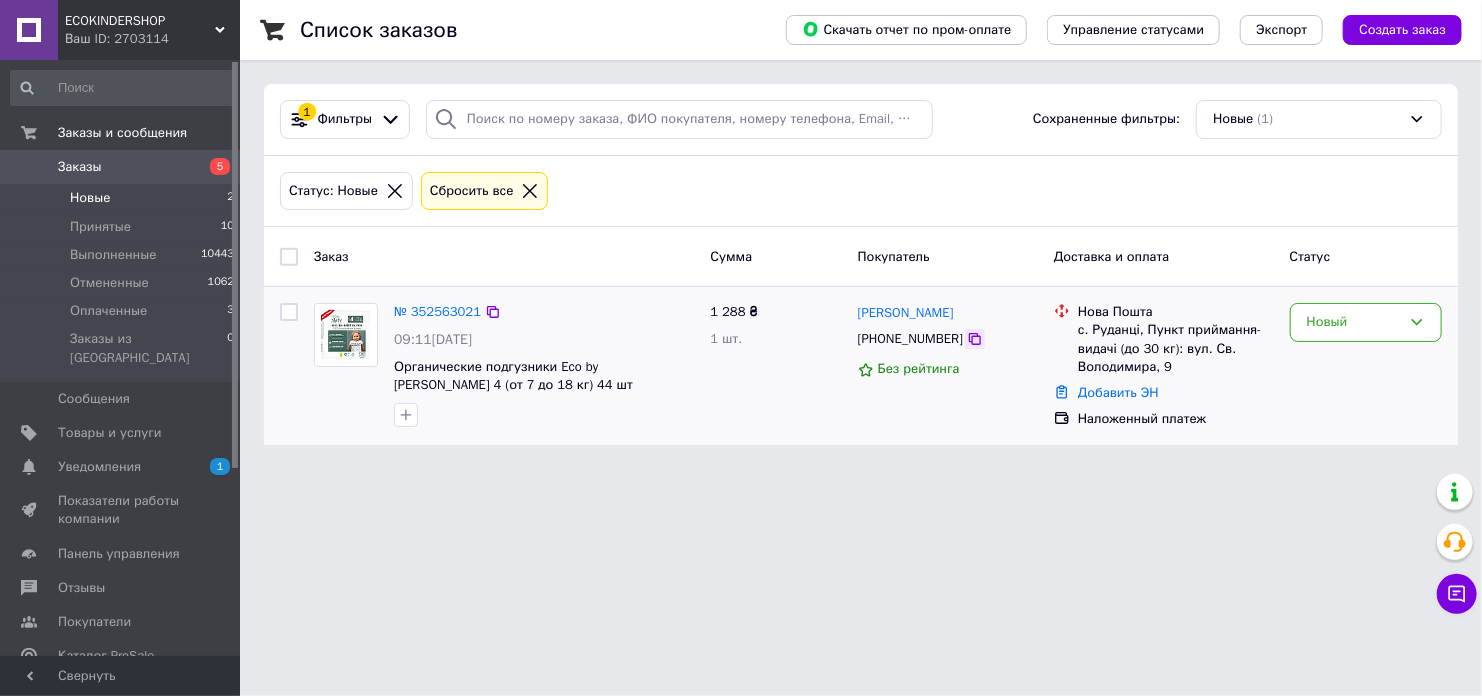 click 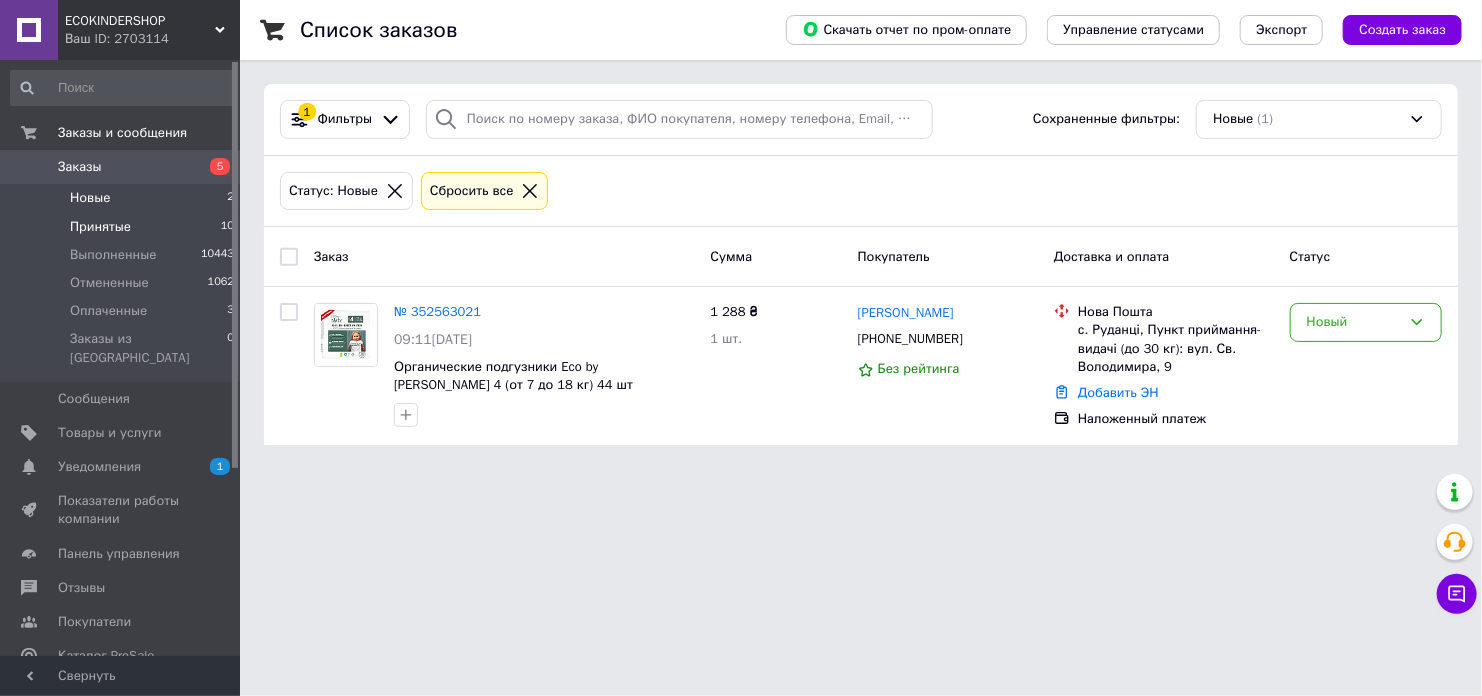 click on "Принятые" at bounding box center [100, 227] 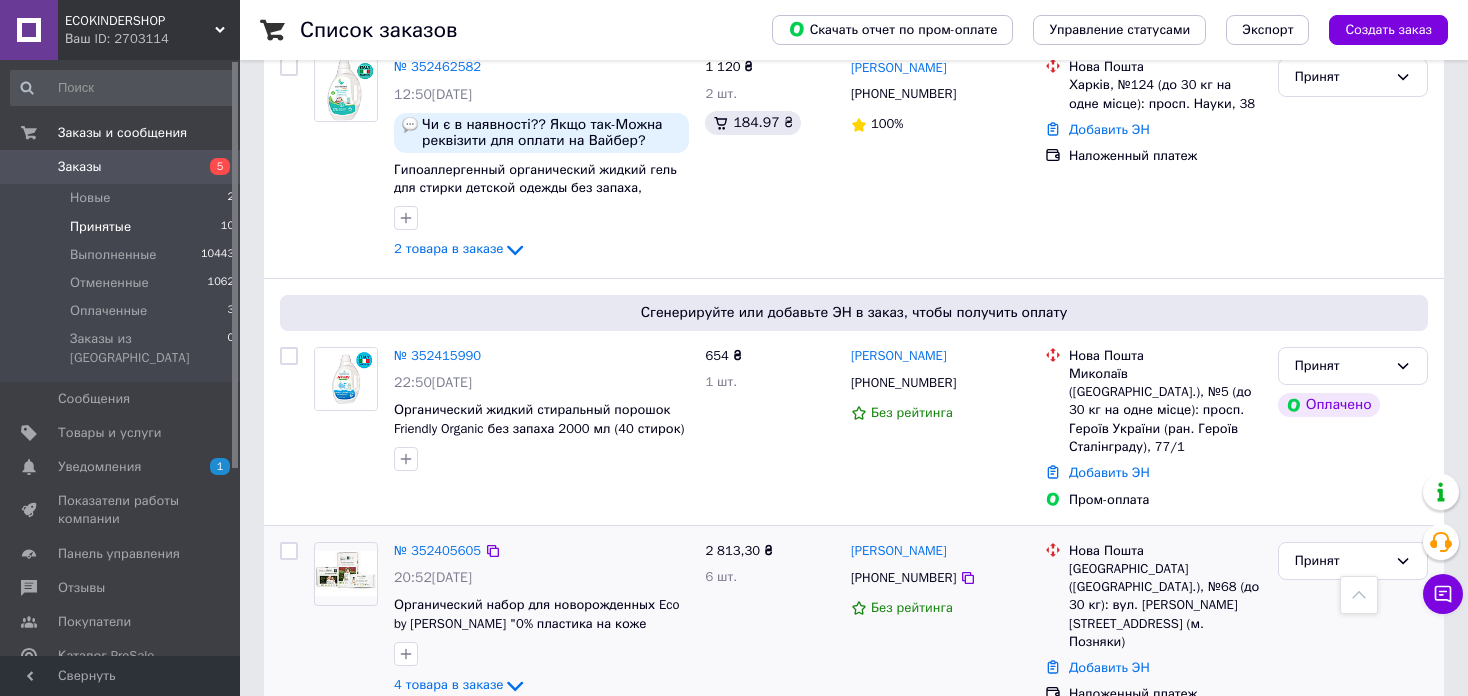 scroll, scrollTop: 534, scrollLeft: 0, axis: vertical 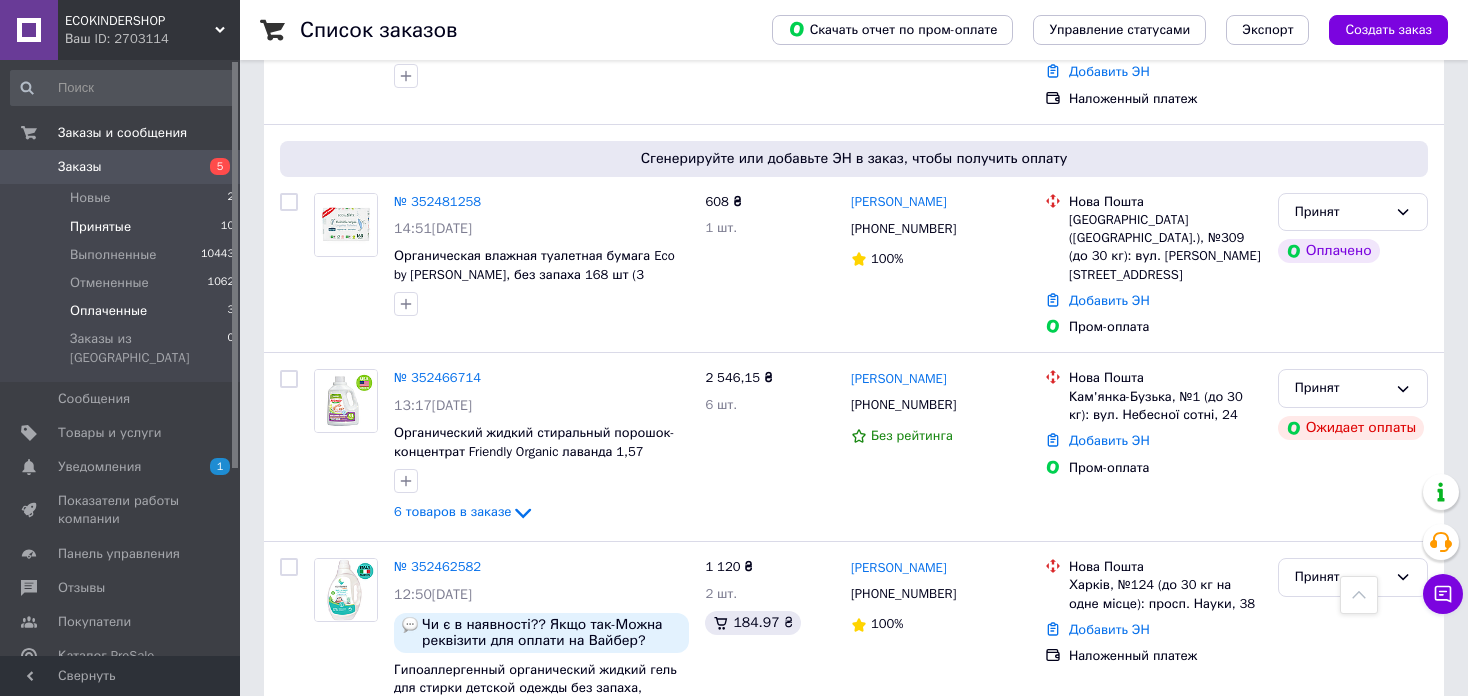 click on "Оплаченные" at bounding box center [108, 311] 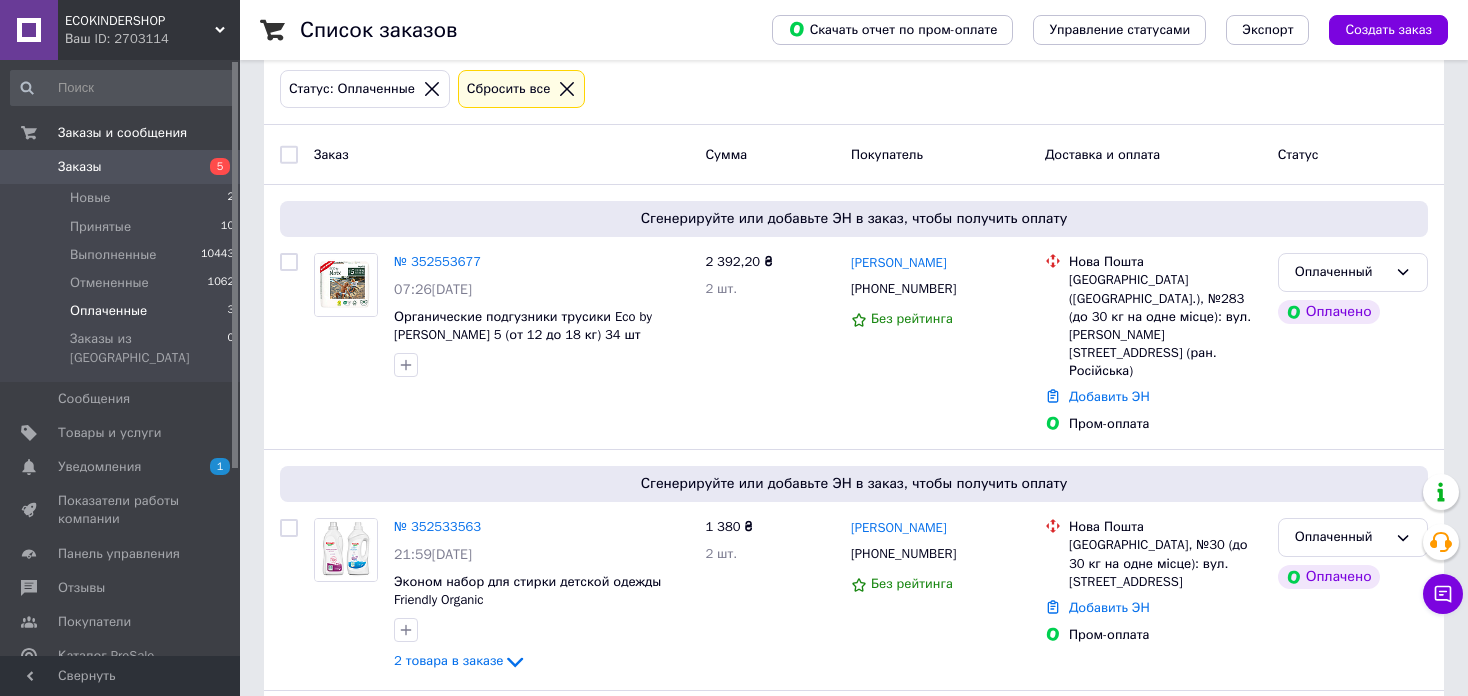 scroll, scrollTop: 0, scrollLeft: 0, axis: both 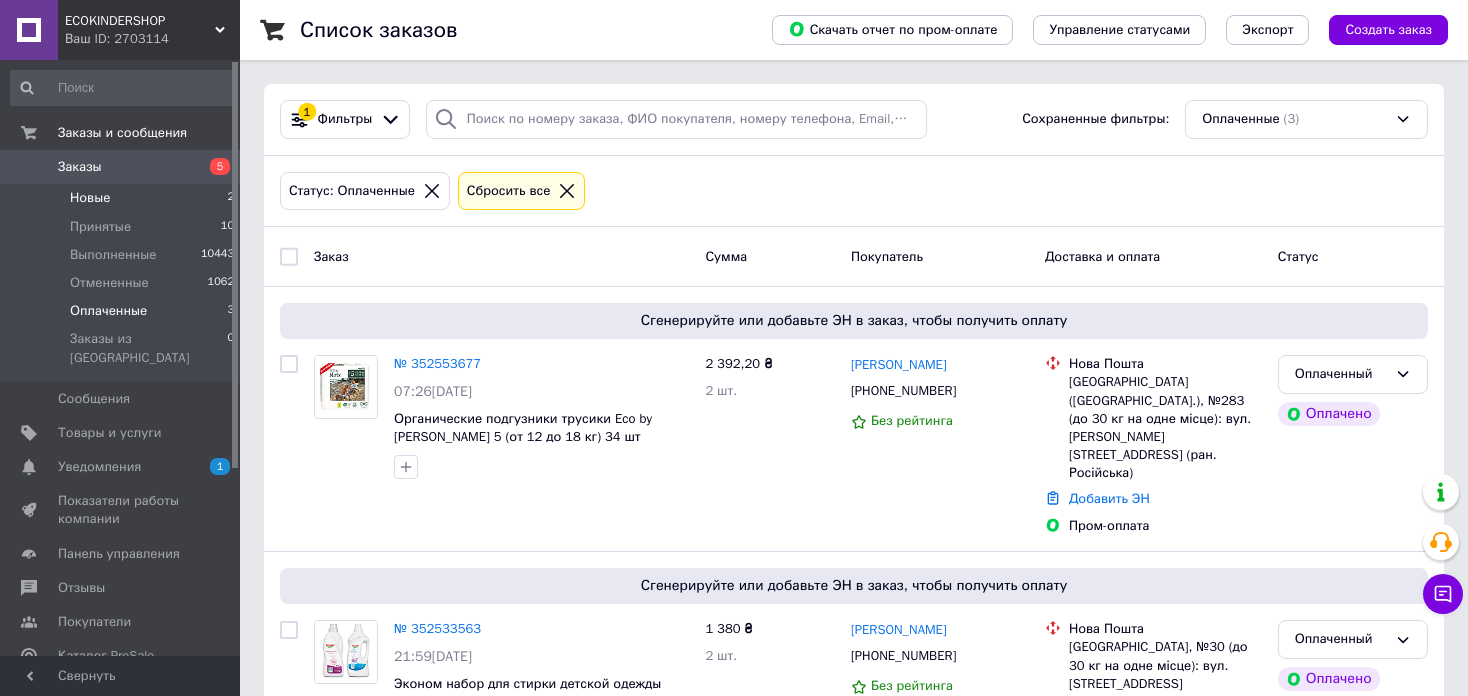 click on "Новые" at bounding box center [90, 198] 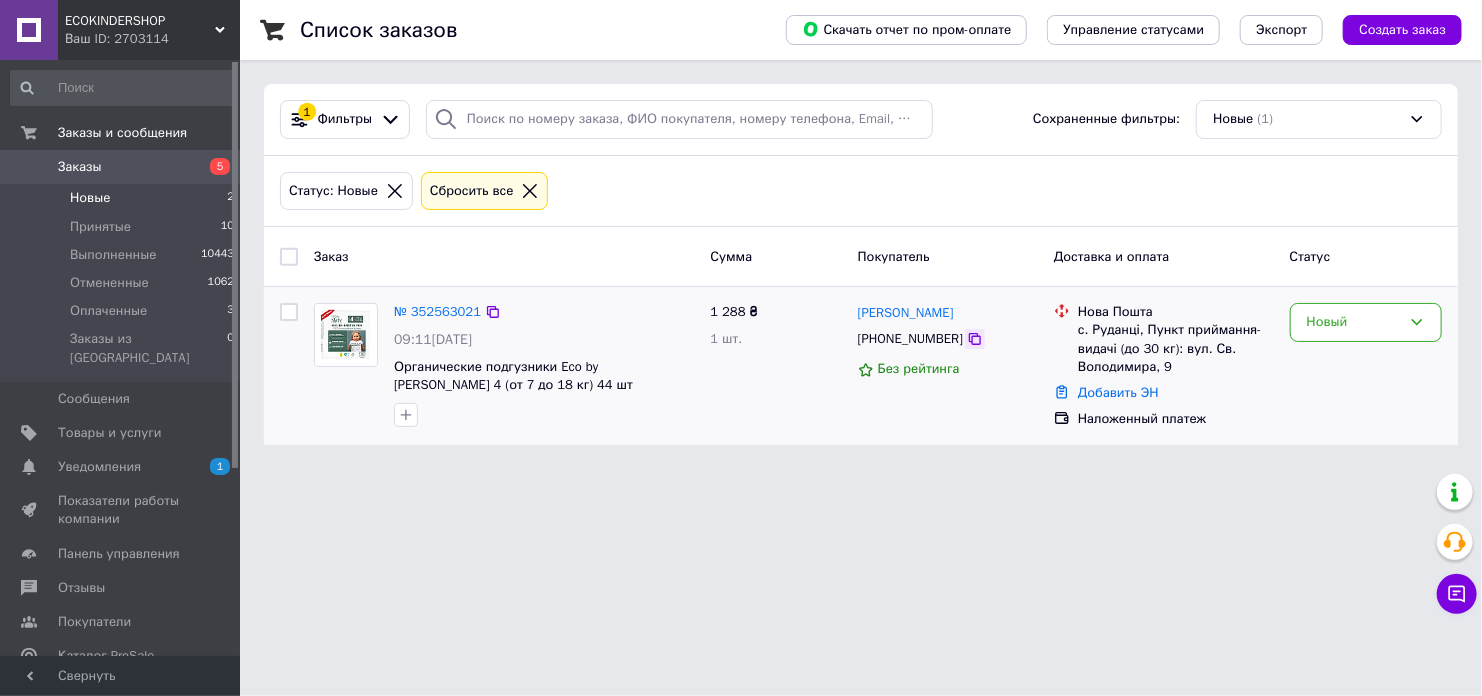click 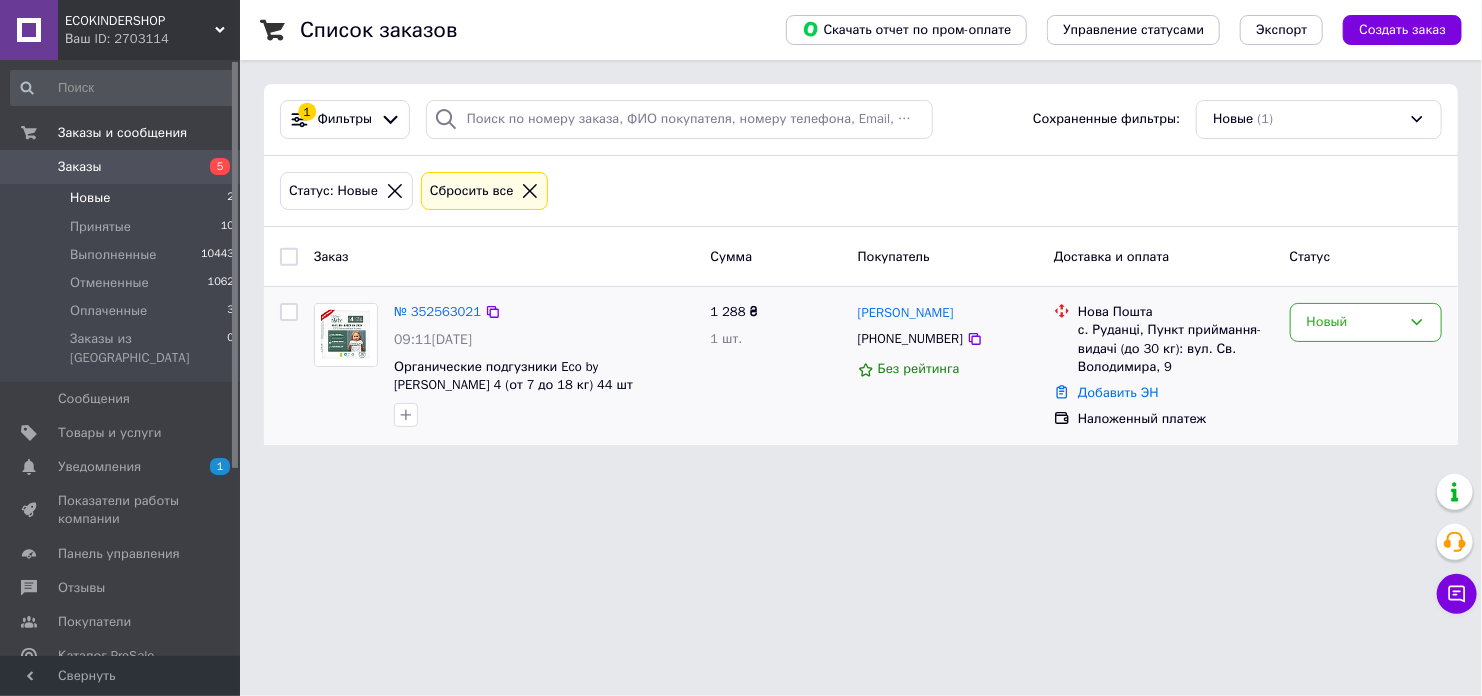 drag, startPoint x: 982, startPoint y: 316, endPoint x: 849, endPoint y: 316, distance: 133 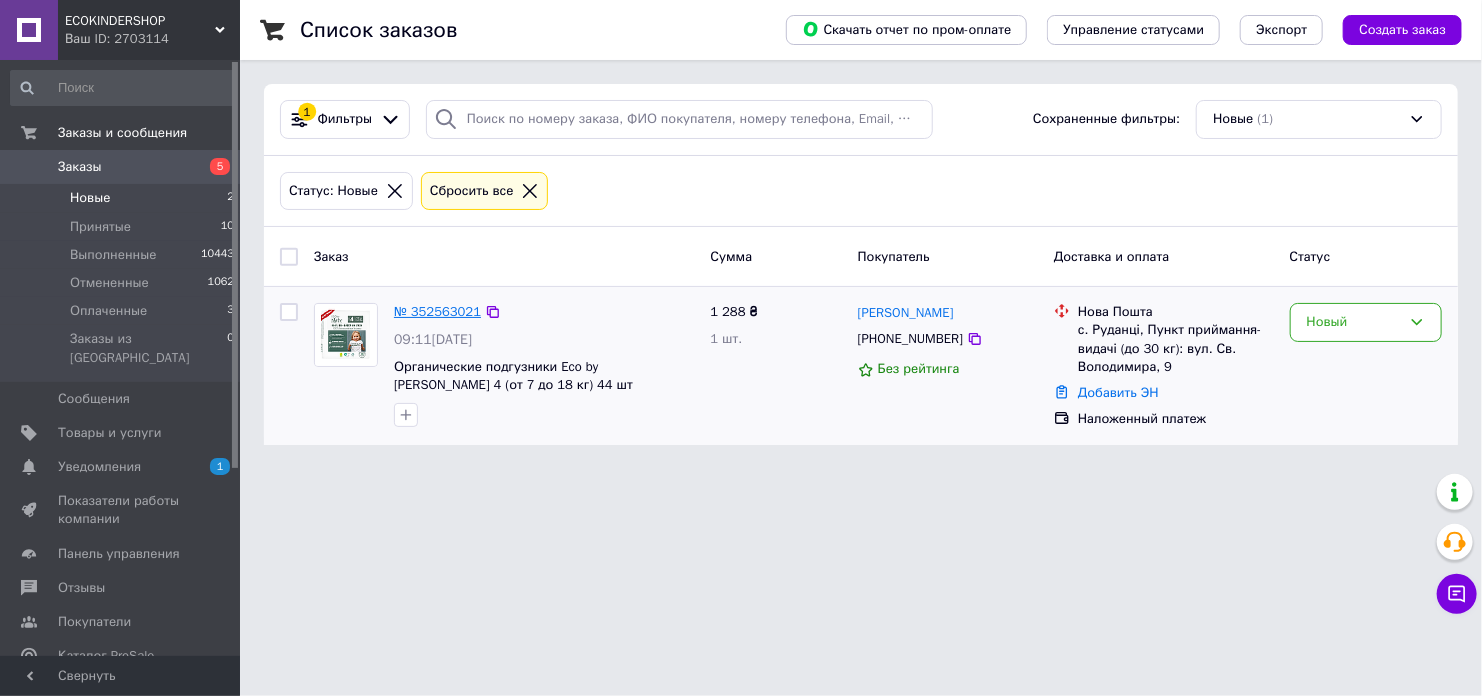click on "№ 352563021" at bounding box center (437, 311) 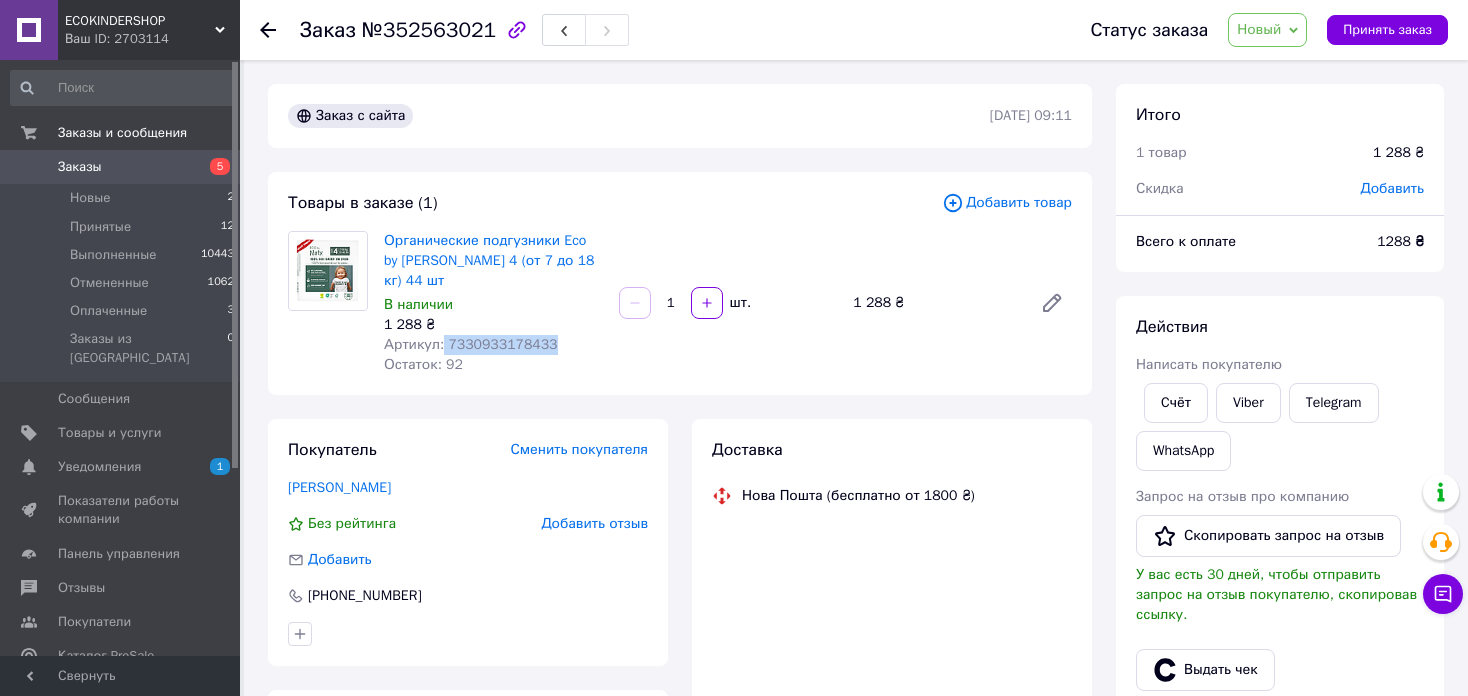 drag, startPoint x: 563, startPoint y: 353, endPoint x: 440, endPoint y: 345, distance: 123.25989 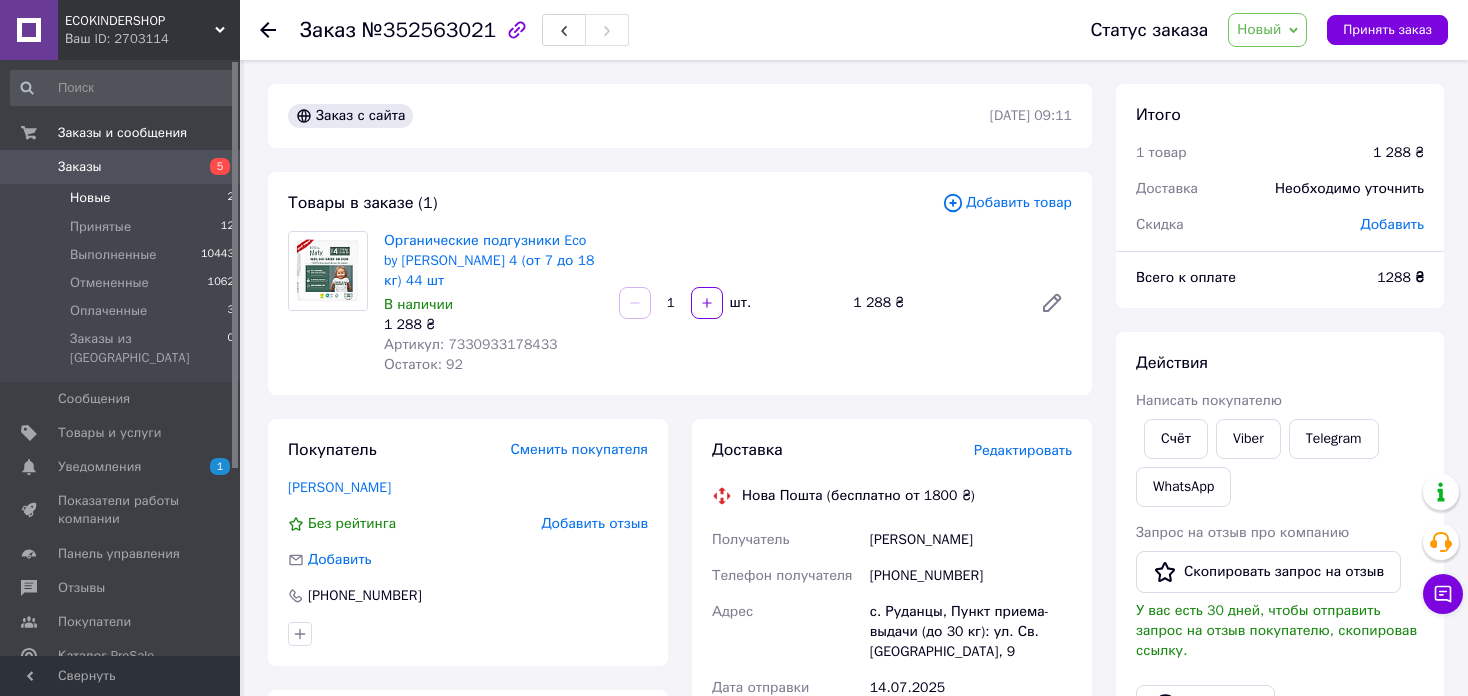 click on "Новые 2" at bounding box center [123, 198] 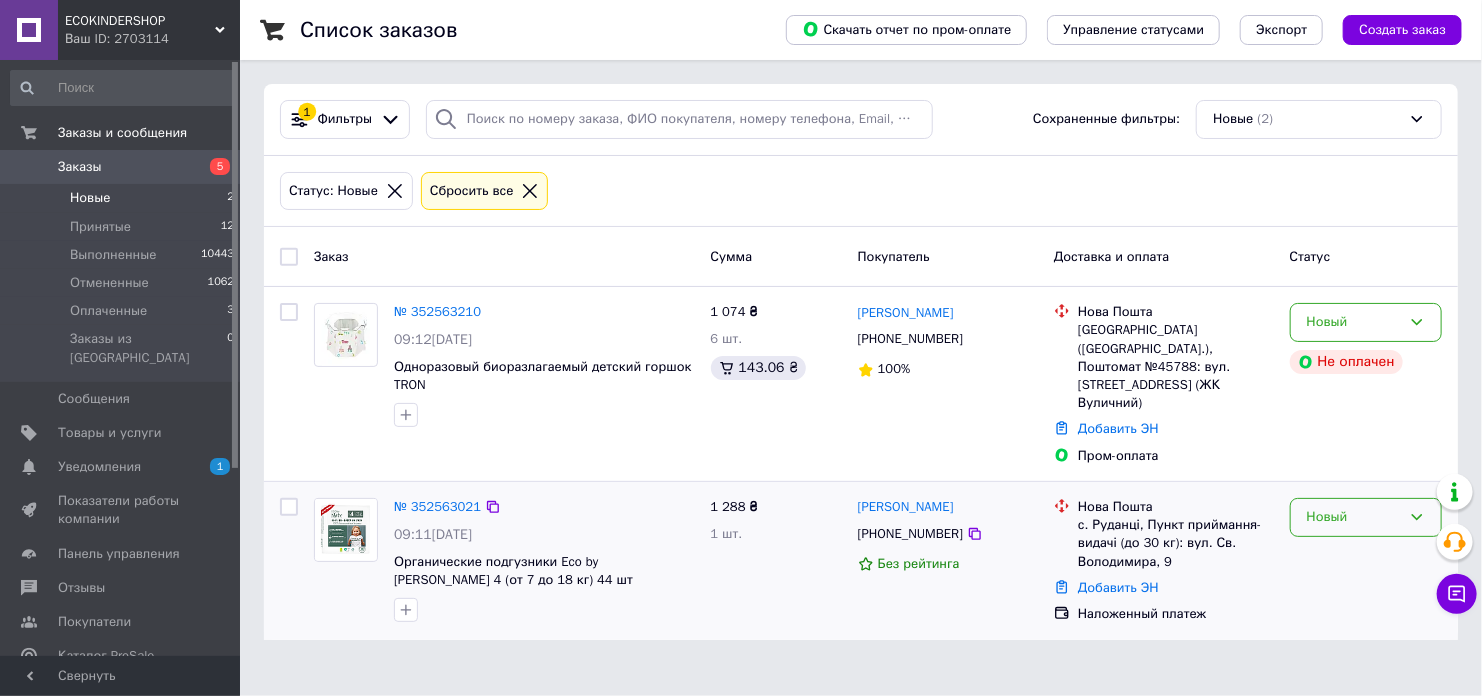 click on "Новый" at bounding box center (1354, 517) 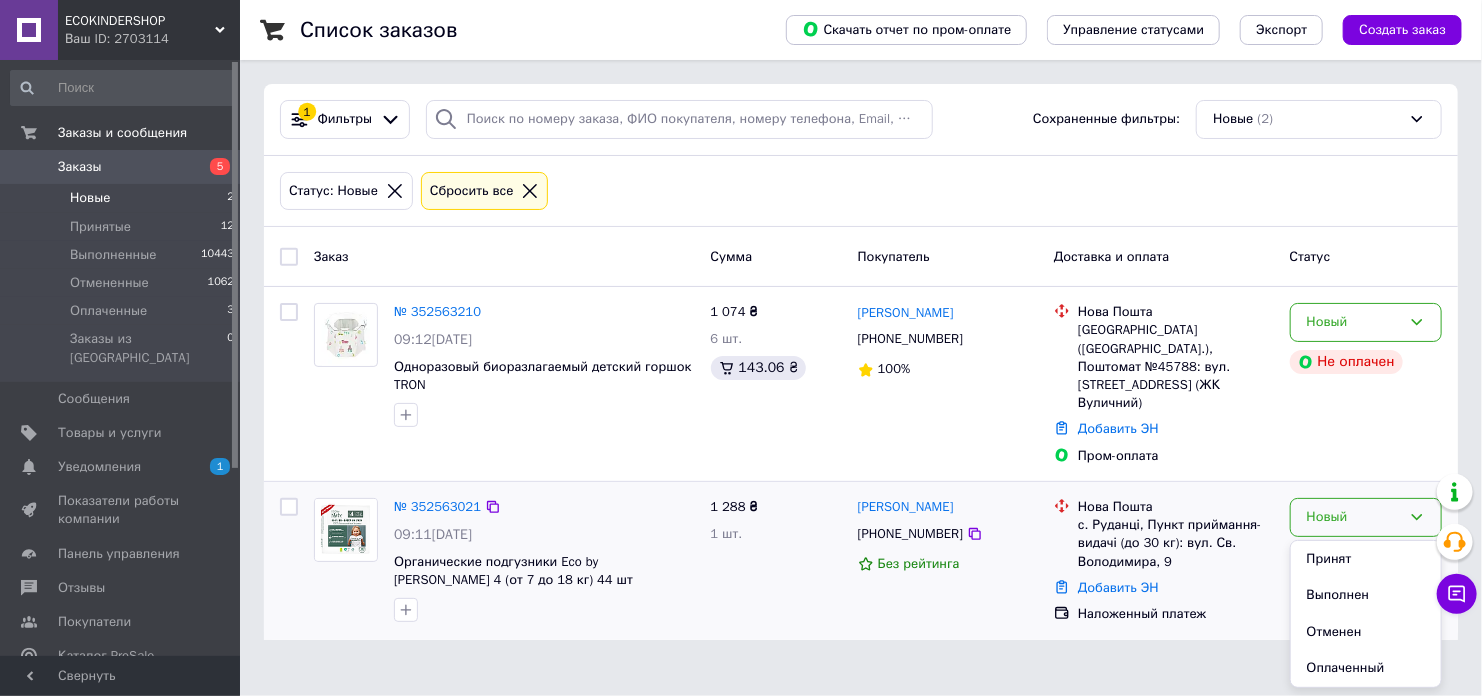 click on "Принят" at bounding box center [1366, 559] 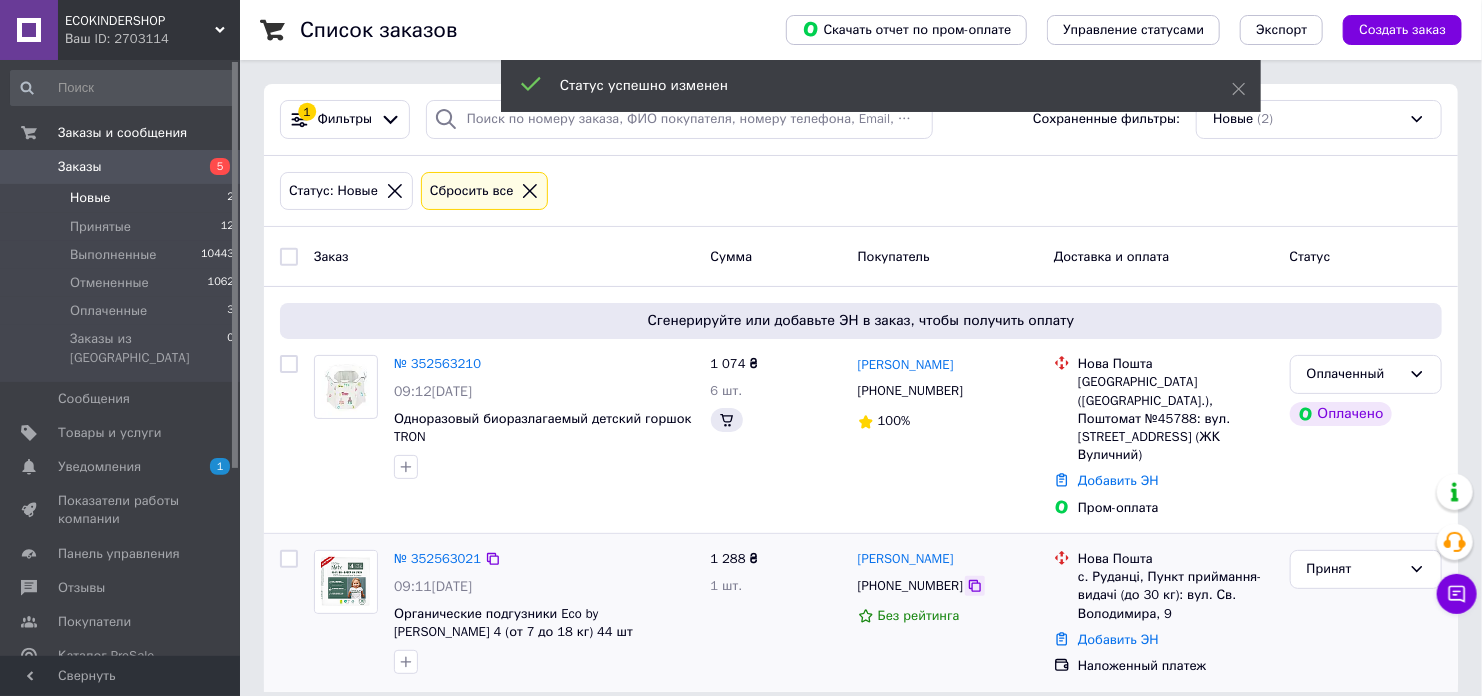 click 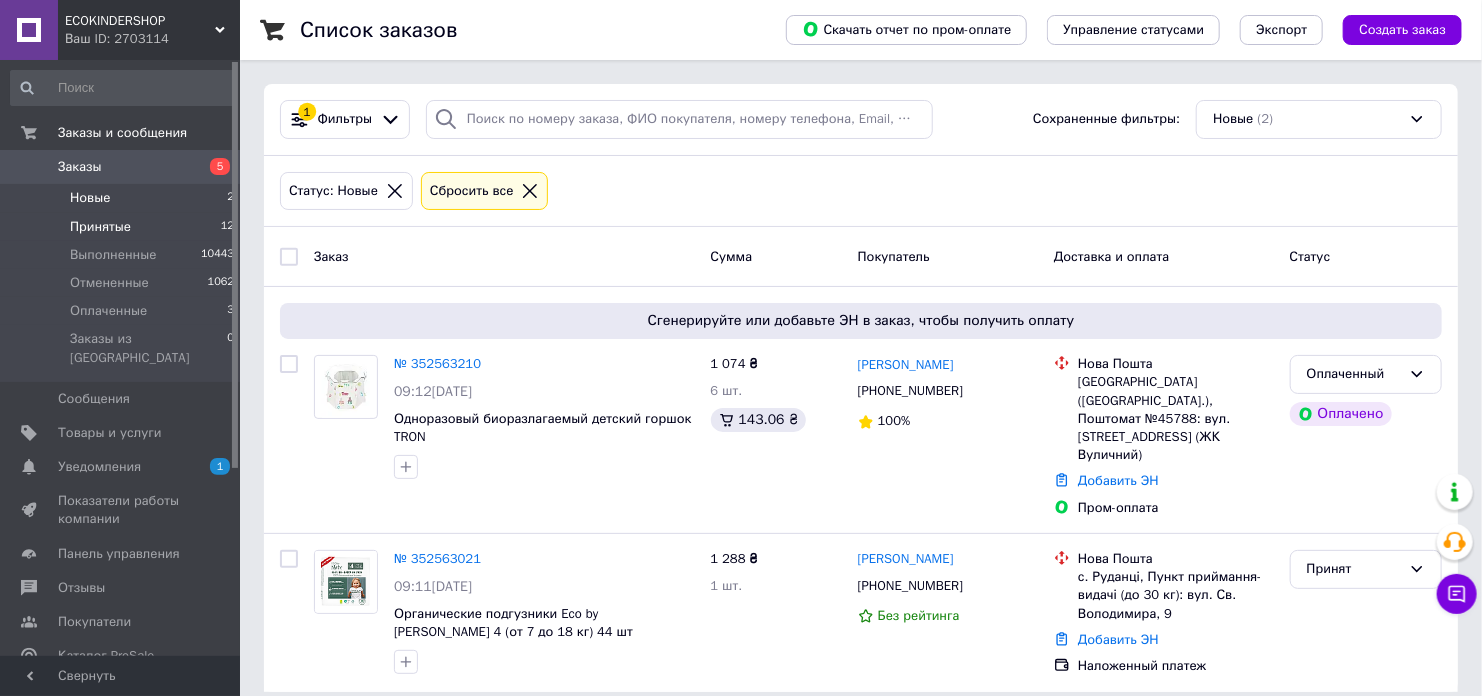 click on "Принятые" at bounding box center [100, 227] 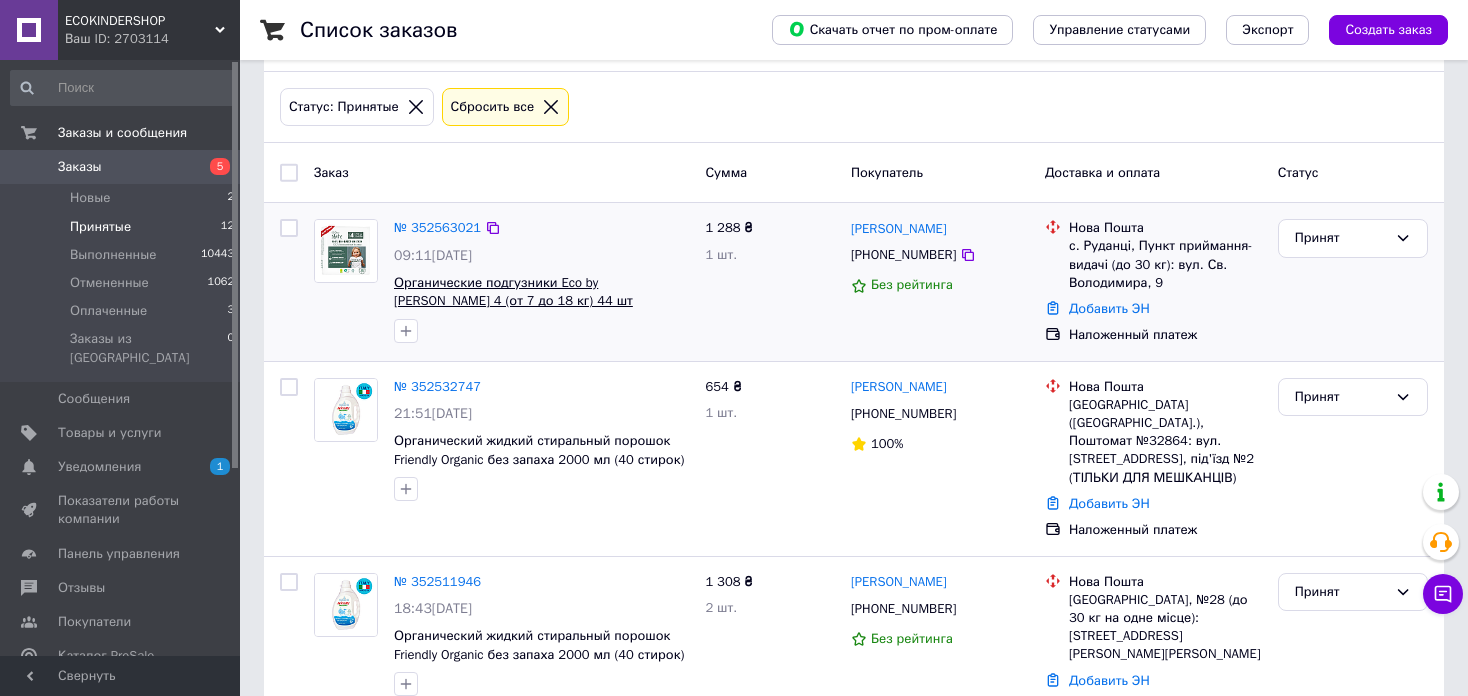 scroll, scrollTop: 0, scrollLeft: 0, axis: both 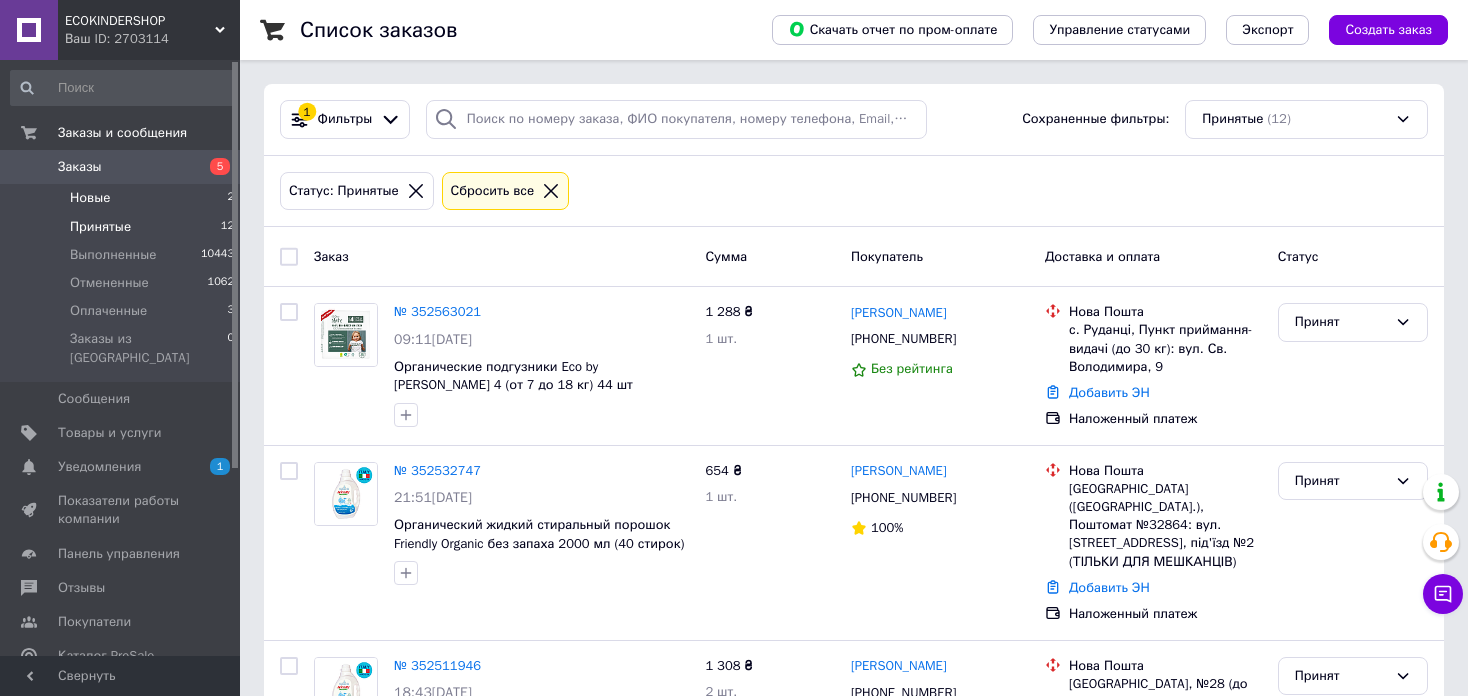 click on "Новые" at bounding box center (90, 198) 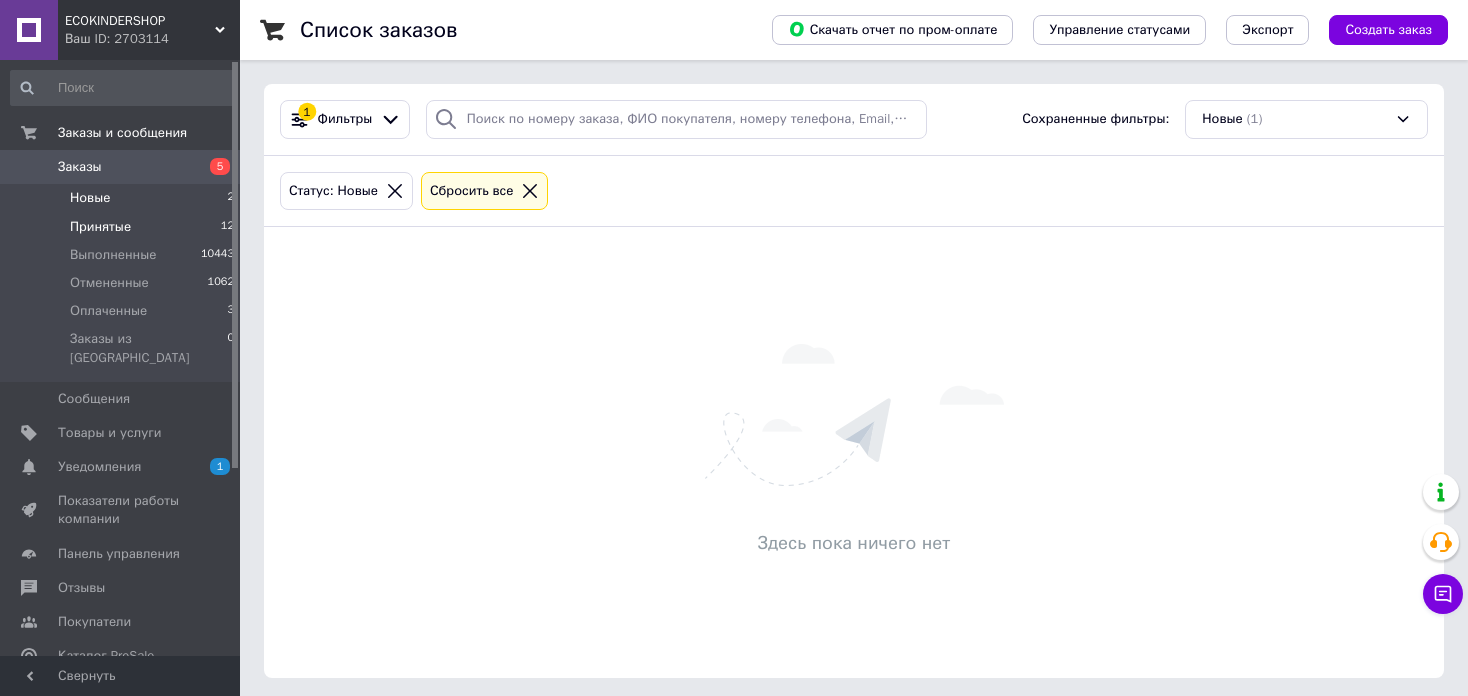 click on "Принятые 12" at bounding box center (123, 227) 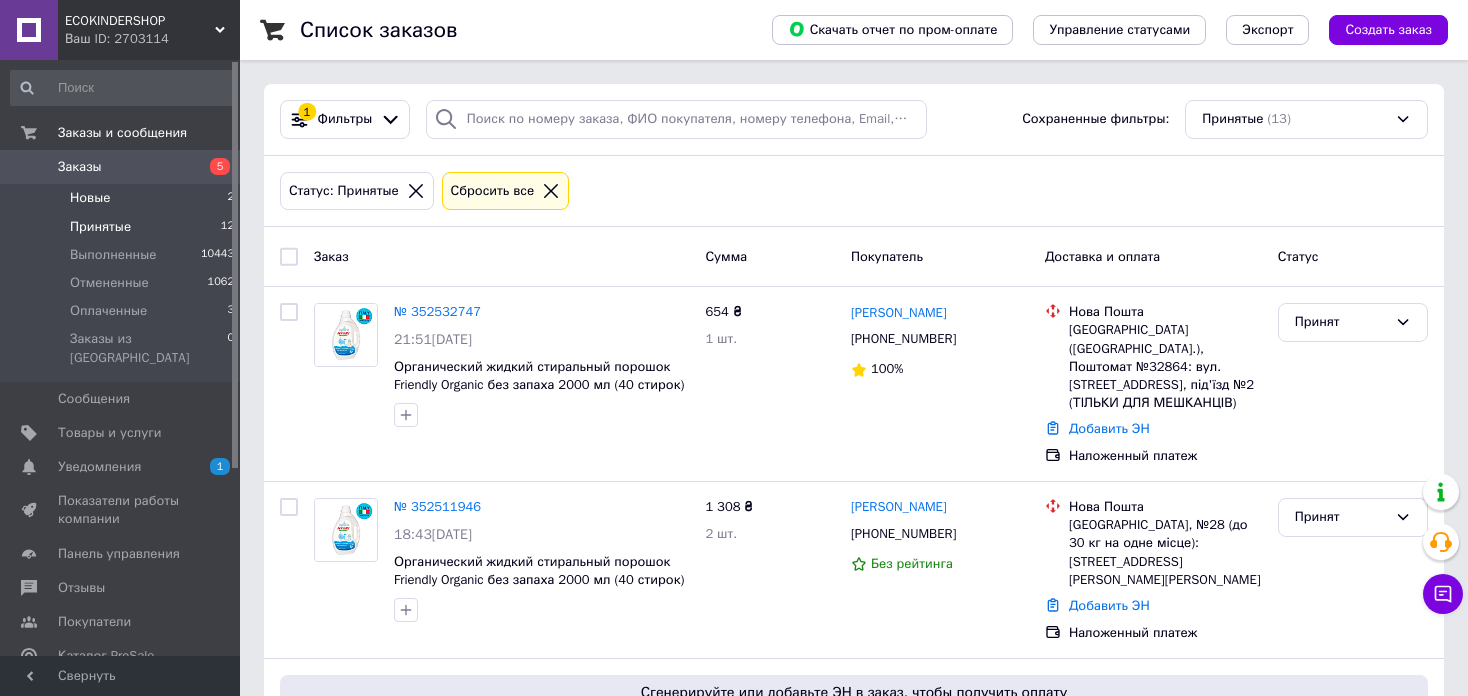 click on "Новые" at bounding box center [90, 198] 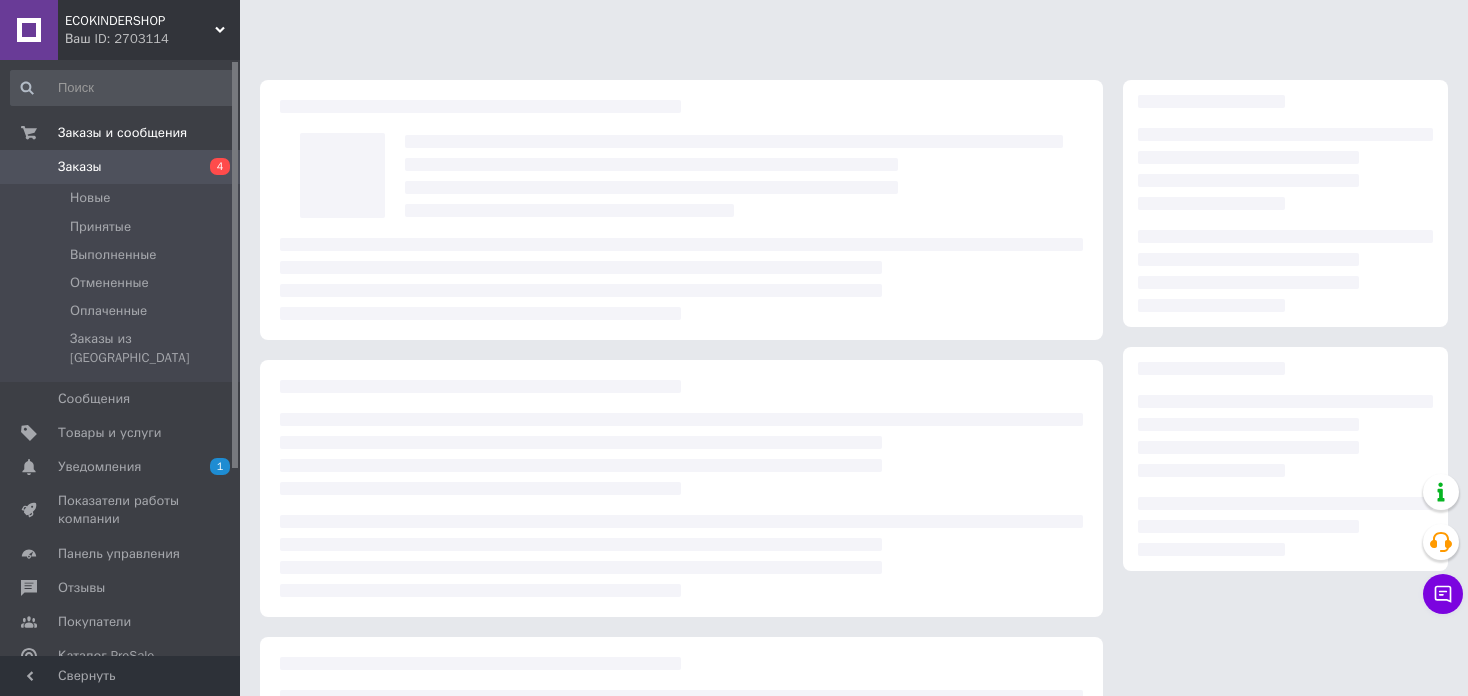scroll, scrollTop: 0, scrollLeft: 0, axis: both 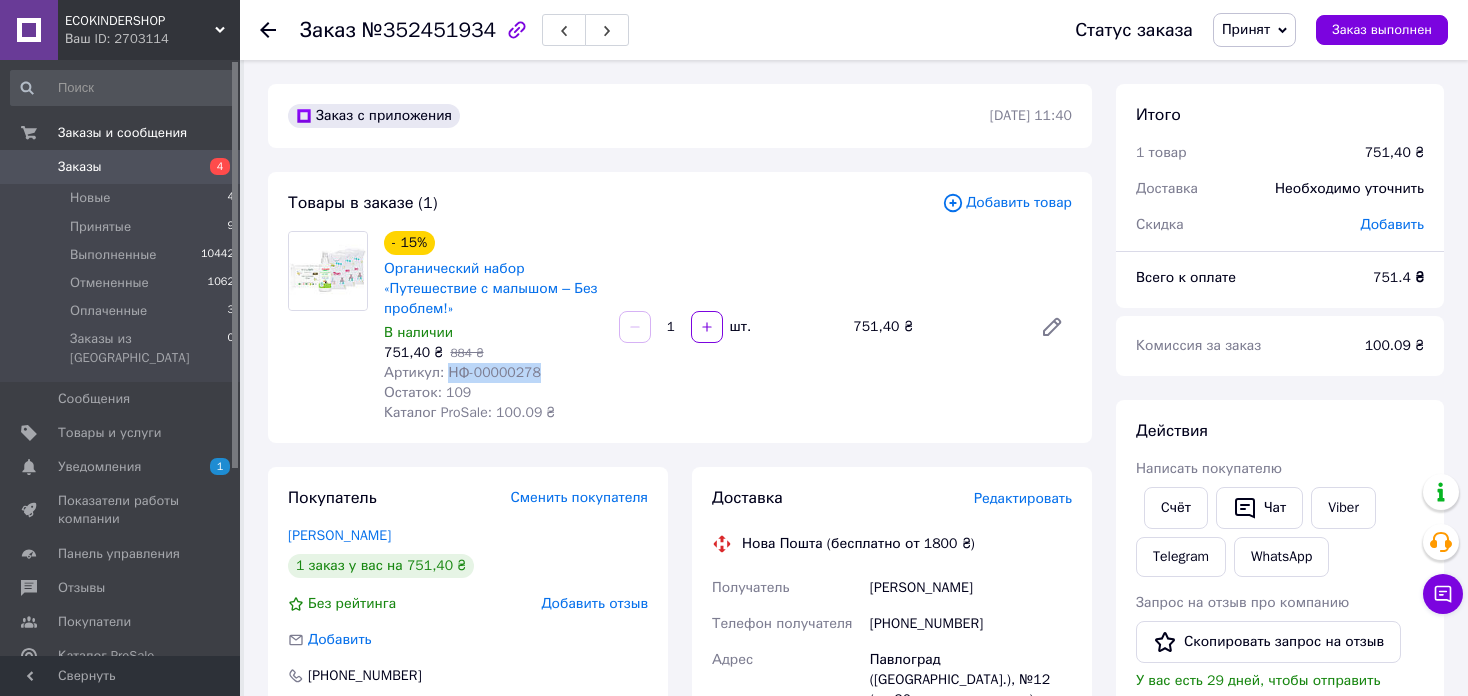 drag, startPoint x: 496, startPoint y: 376, endPoint x: 442, endPoint y: 373, distance: 54.08327 